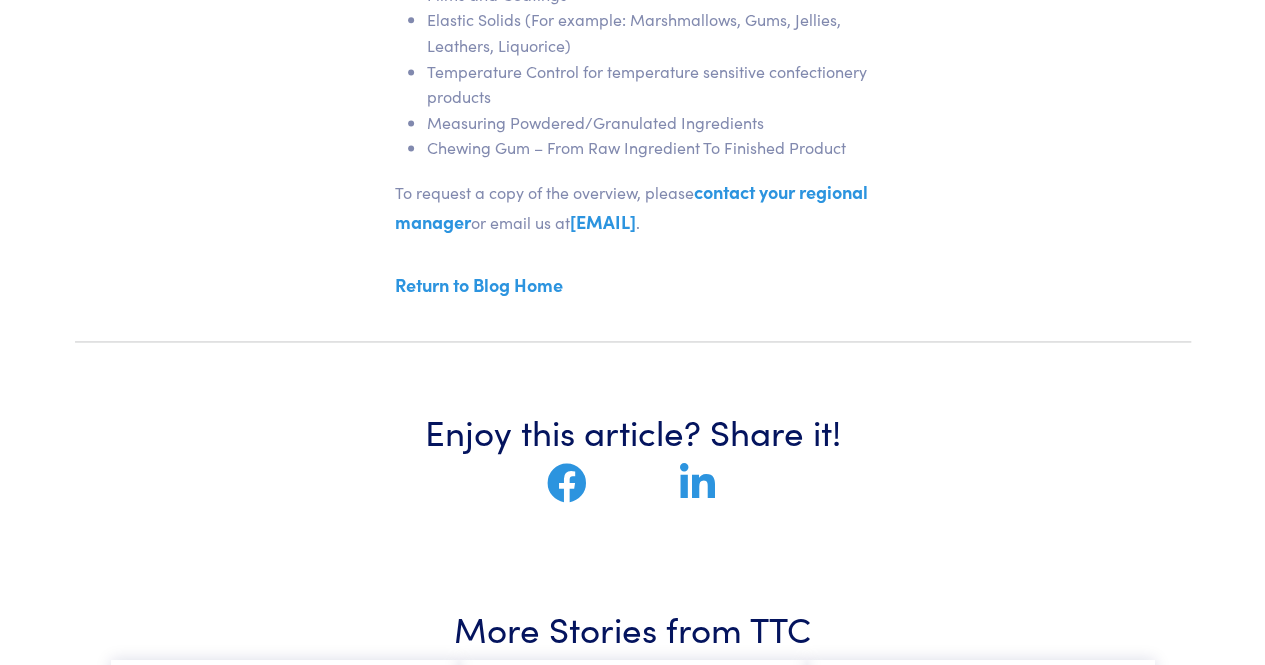 scroll, scrollTop: 1472, scrollLeft: 0, axis: vertical 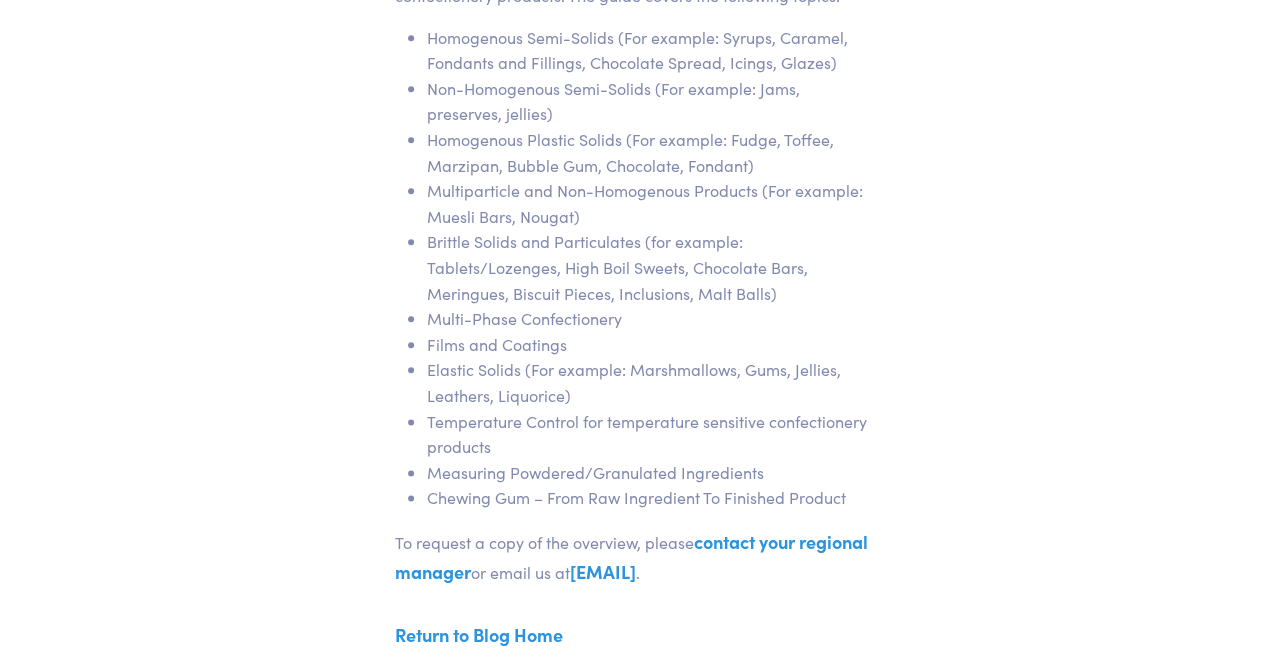 click on "contact your regional manager" at bounding box center [631, 556] 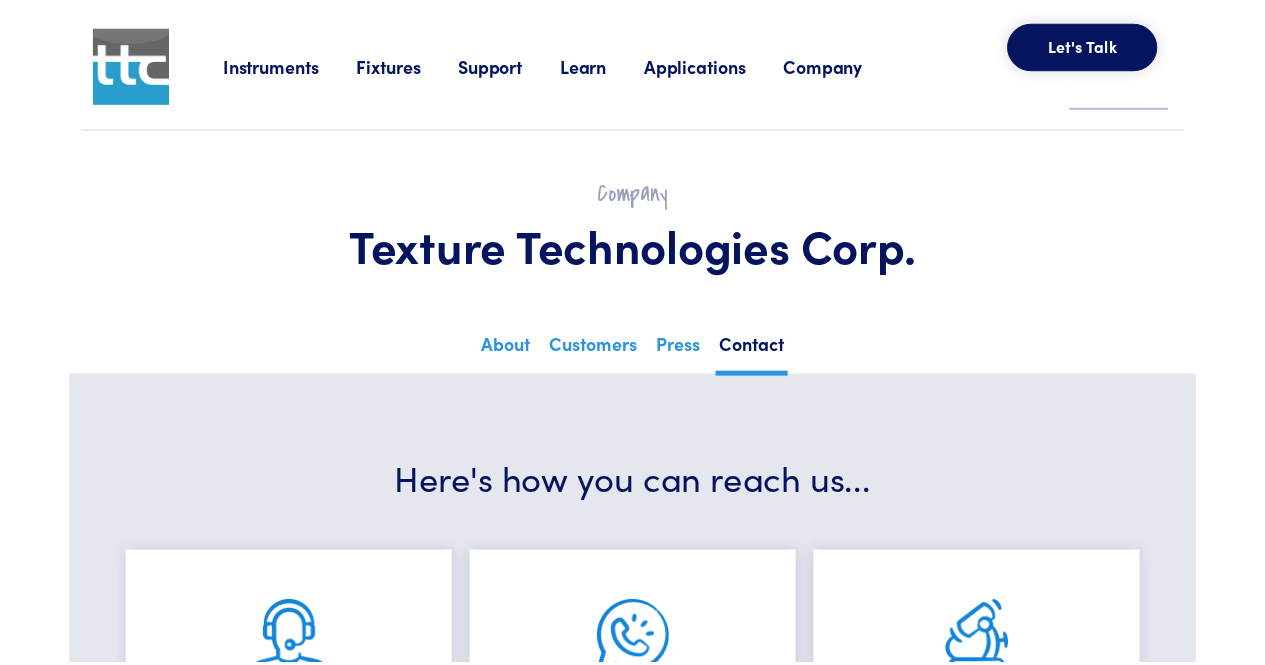 scroll, scrollTop: 0, scrollLeft: 0, axis: both 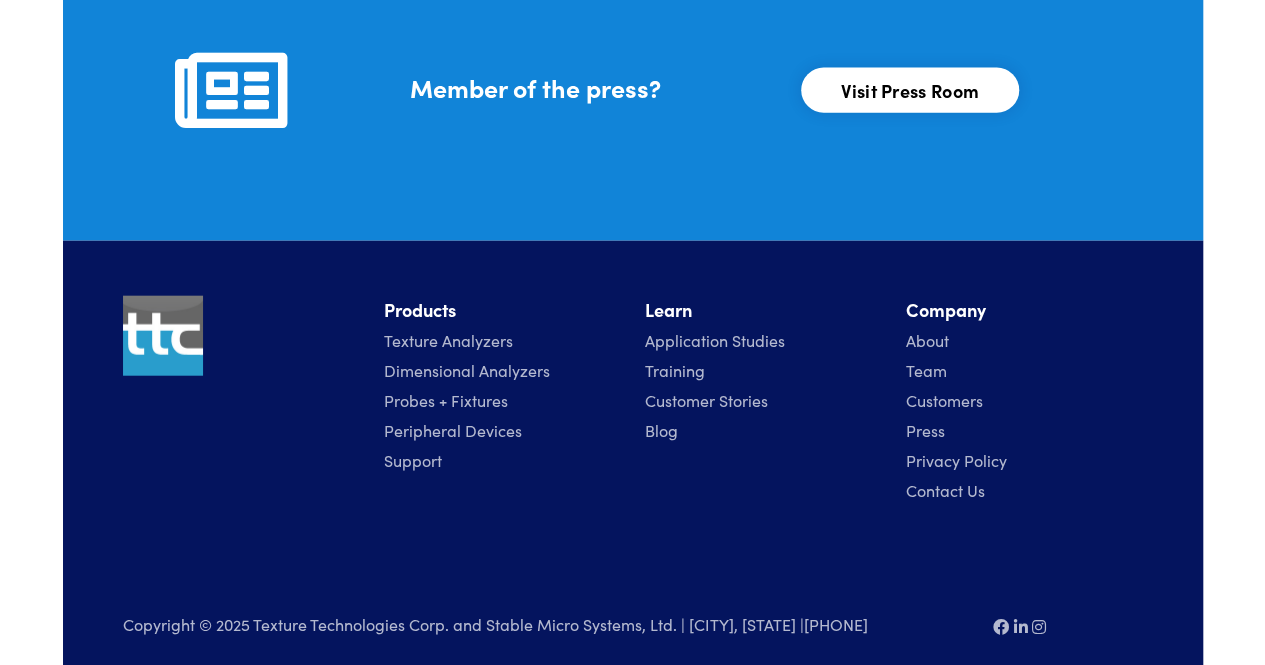 click on "Texture Analyzers" at bounding box center (448, 340) 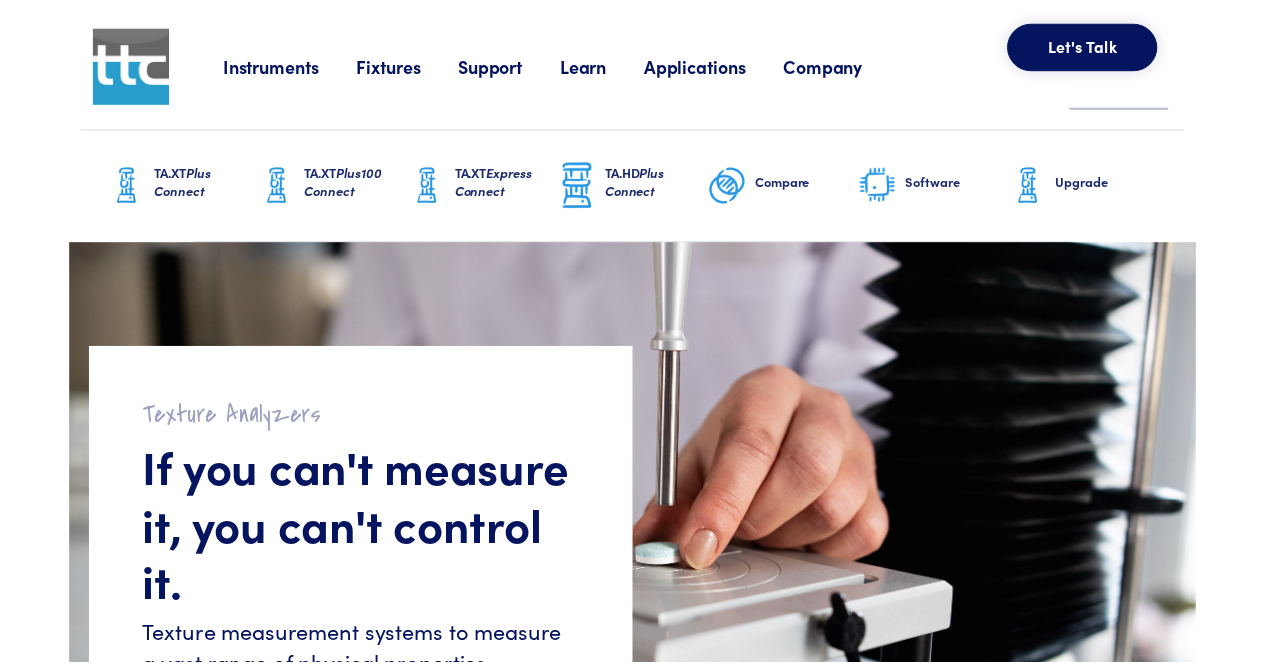 scroll, scrollTop: 0, scrollLeft: 0, axis: both 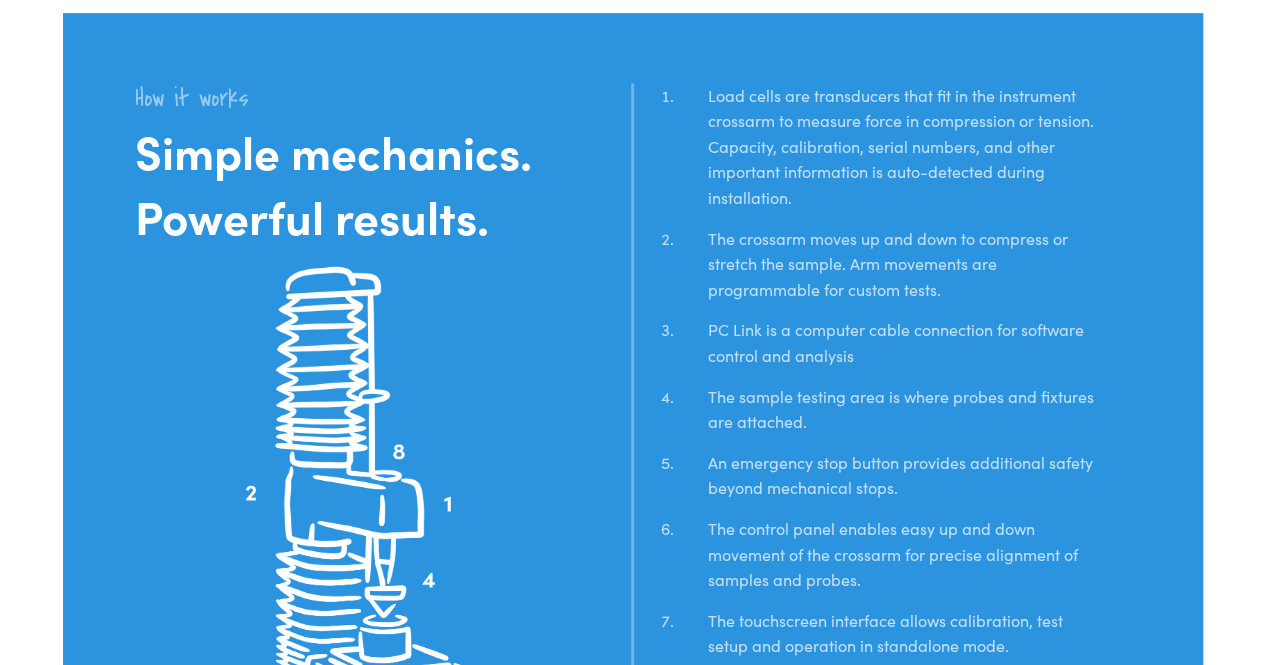 drag, startPoint x: 1279, startPoint y: 74, endPoint x: 1279, endPoint y: 295, distance: 221 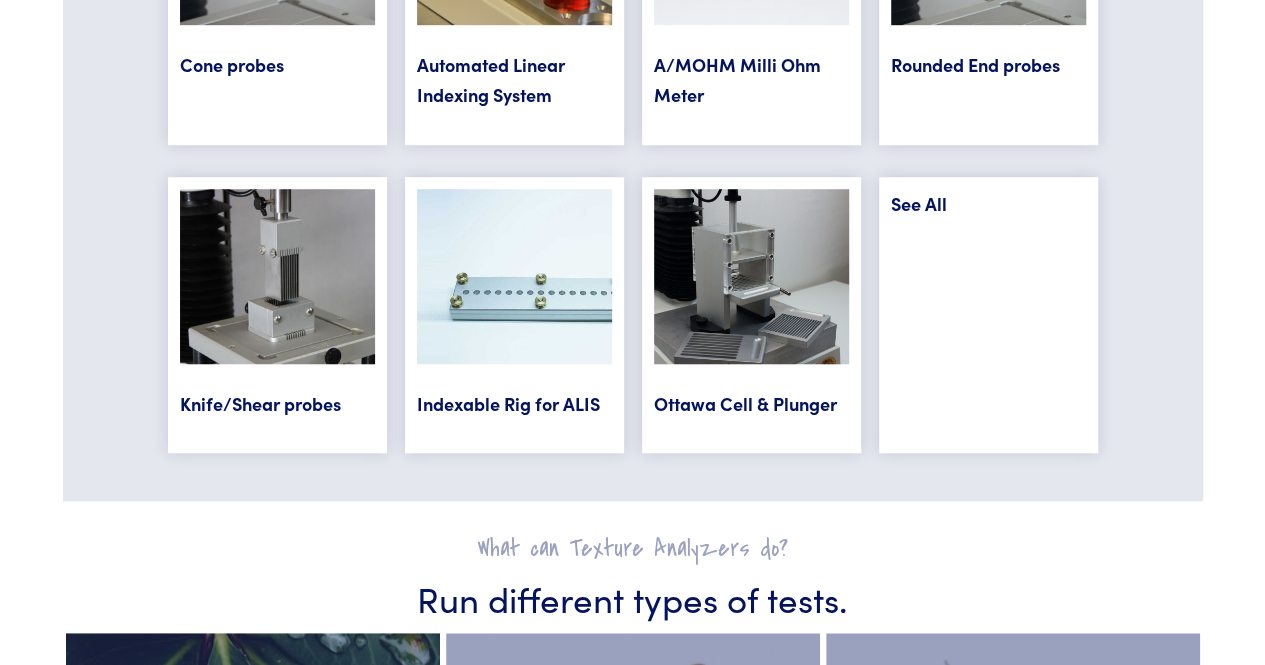 scroll, scrollTop: 8266, scrollLeft: 0, axis: vertical 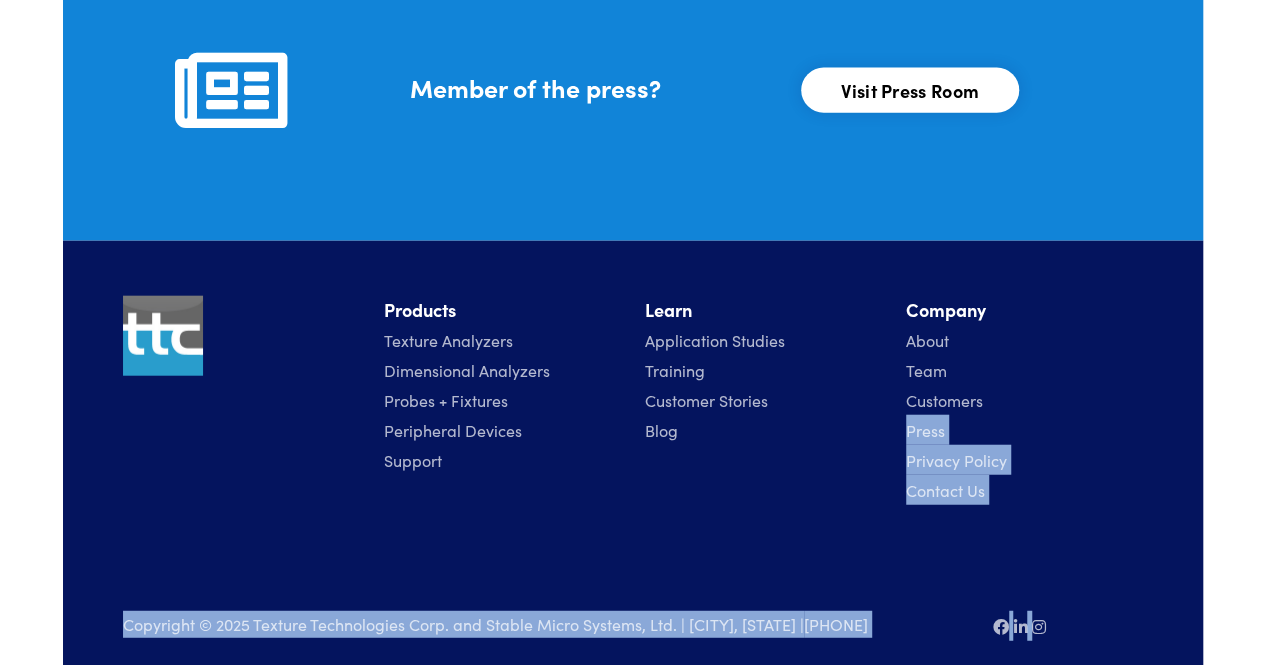drag, startPoint x: 1259, startPoint y: 541, endPoint x: 1279, endPoint y: 384, distance: 158.26875 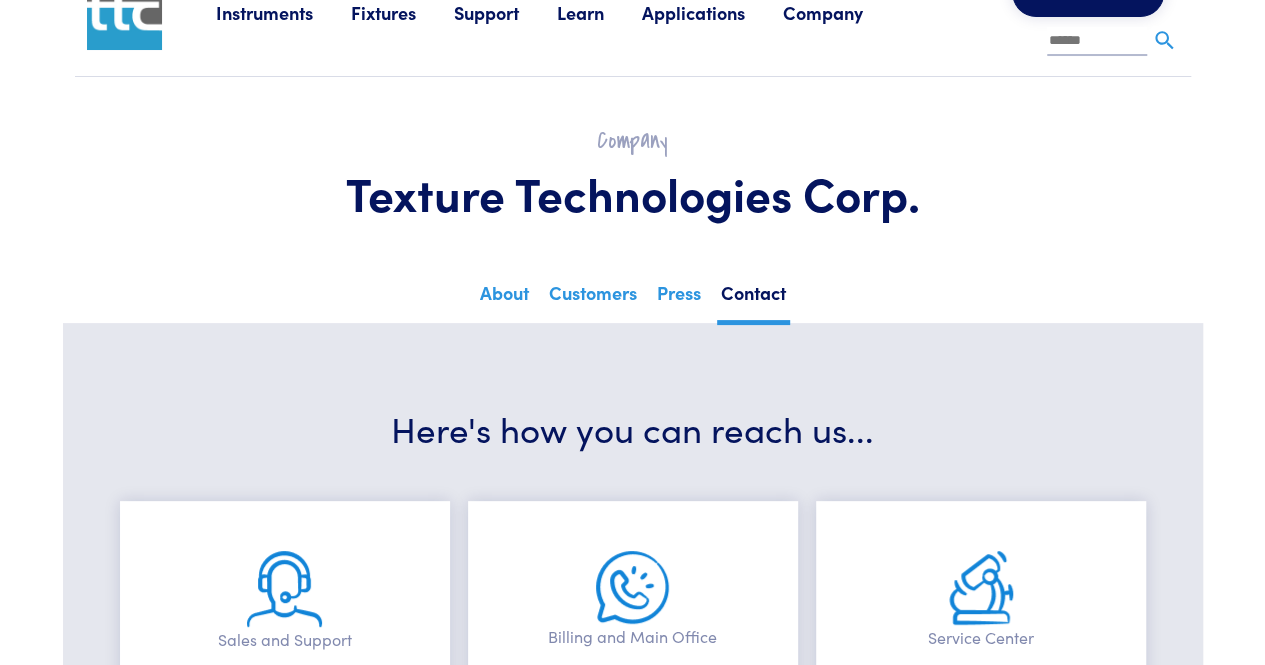 scroll, scrollTop: 0, scrollLeft: 0, axis: both 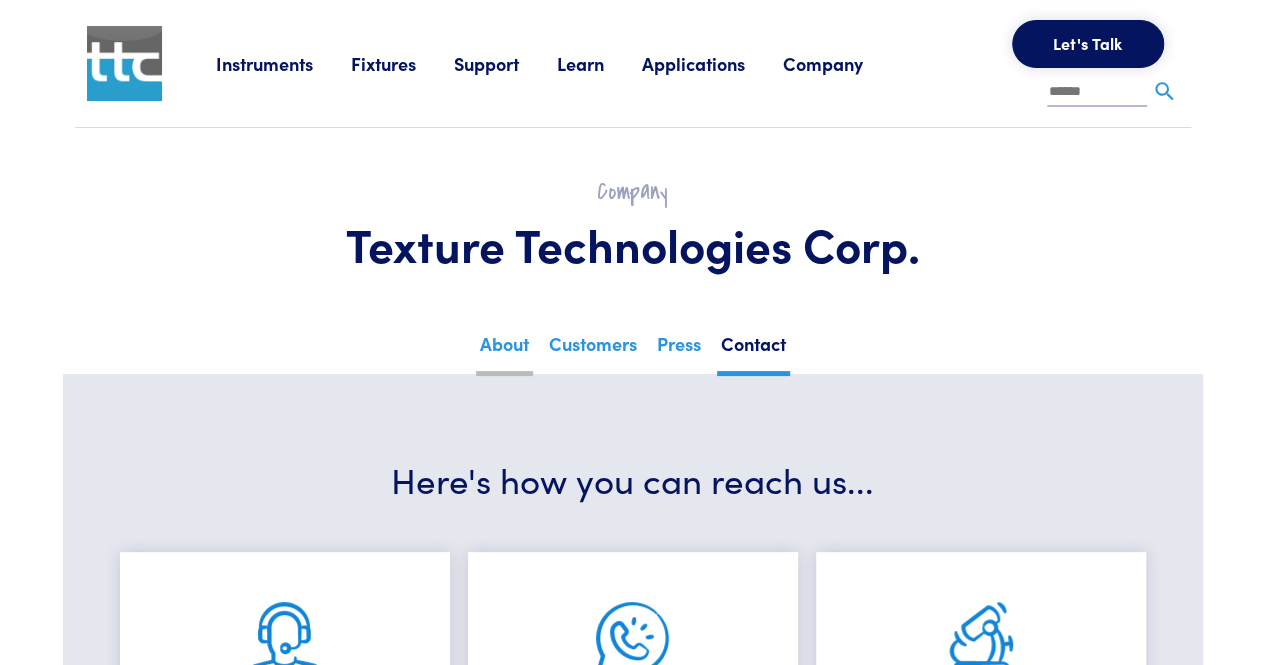 click on "About" at bounding box center [504, 351] 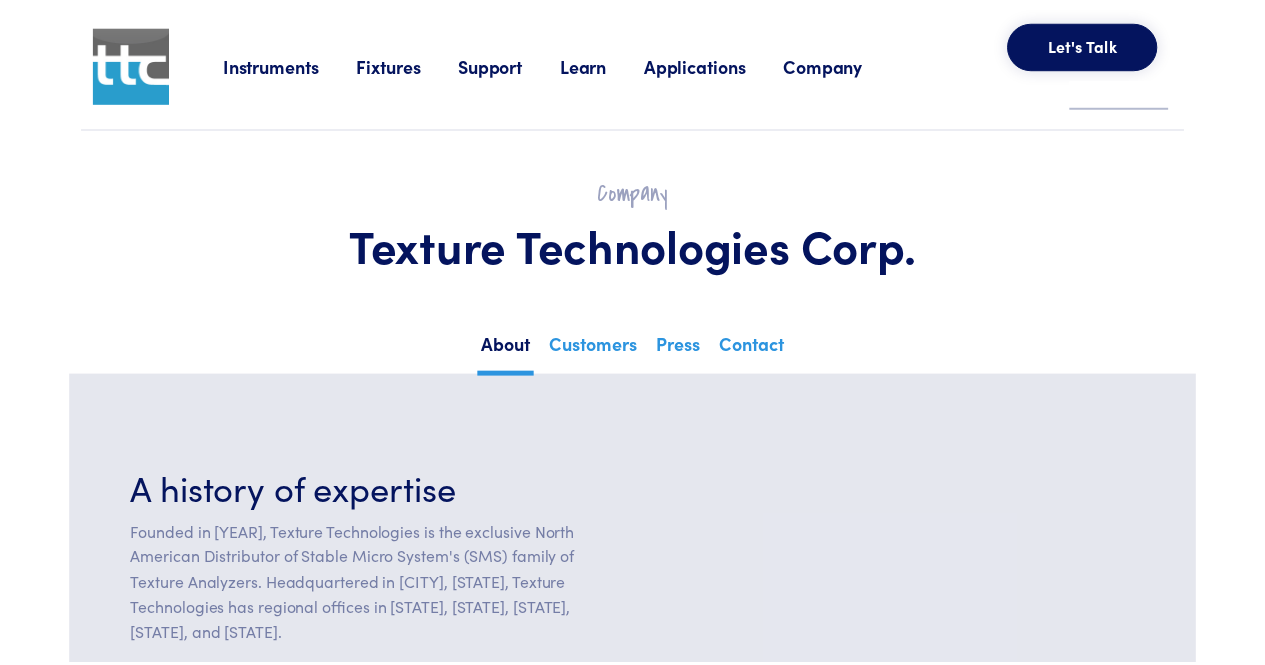 scroll, scrollTop: 0, scrollLeft: 0, axis: both 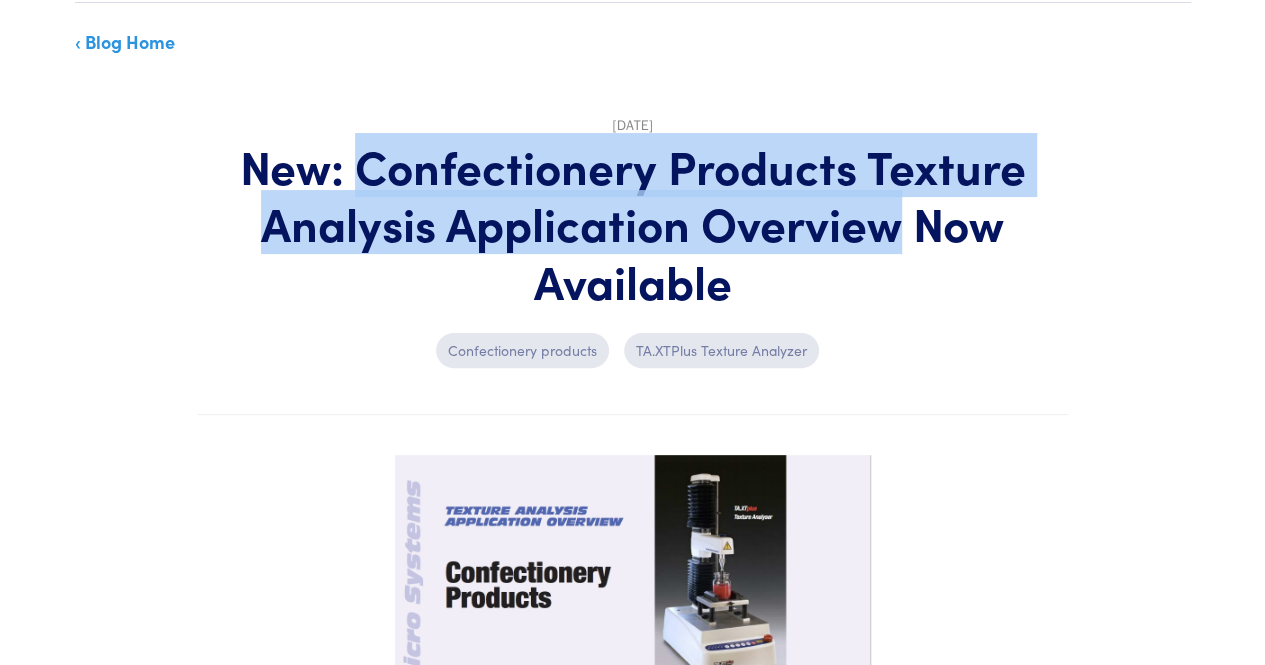 drag, startPoint x: 366, startPoint y: 169, endPoint x: 888, endPoint y: 223, distance: 524.78564 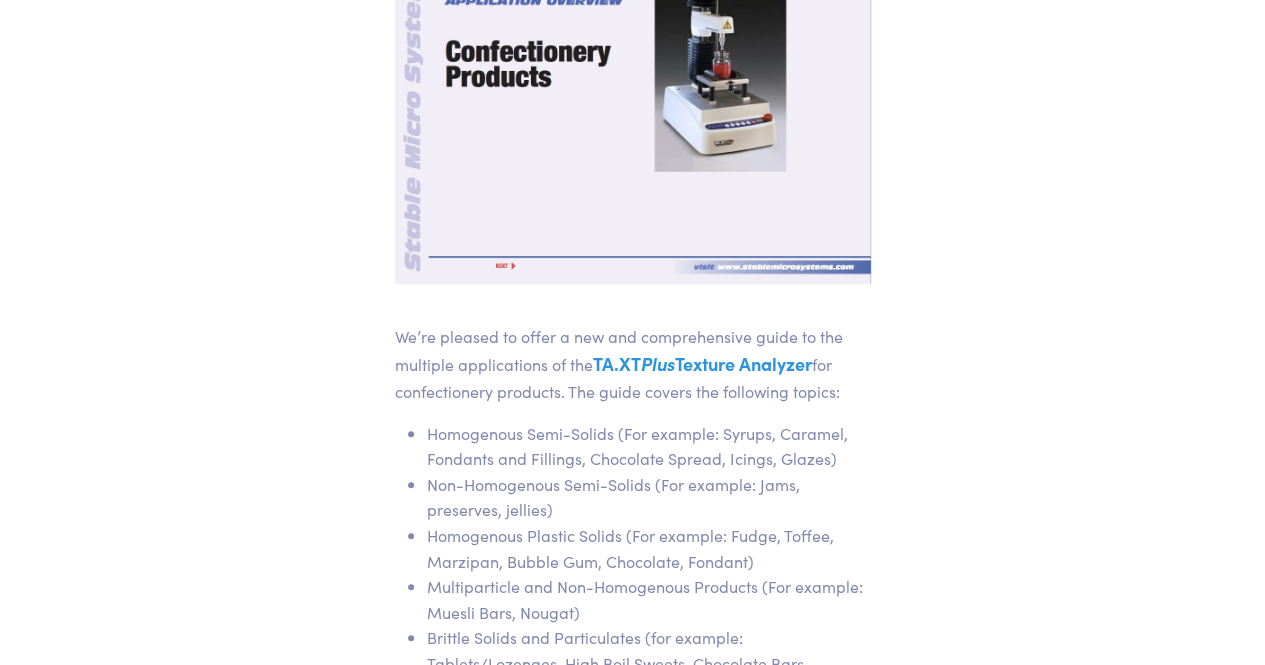 scroll, scrollTop: 884, scrollLeft: 0, axis: vertical 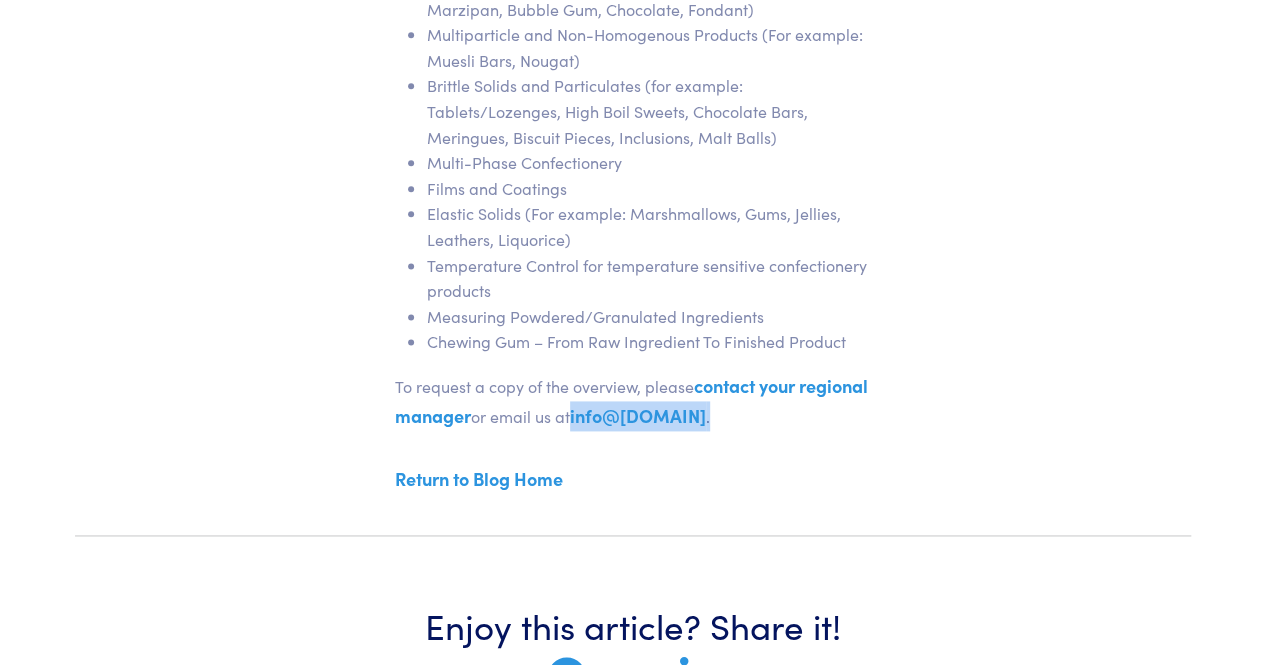 drag, startPoint x: 662, startPoint y: 446, endPoint x: 392, endPoint y: 457, distance: 270.22397 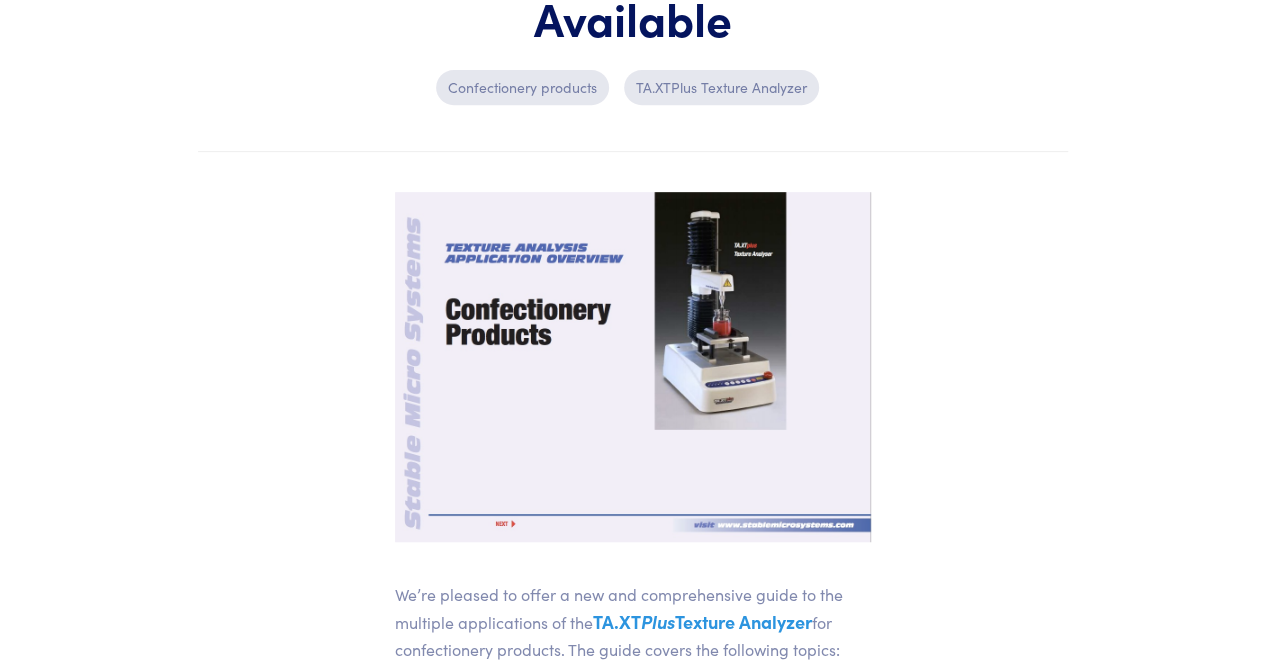 scroll, scrollTop: 385, scrollLeft: 0, axis: vertical 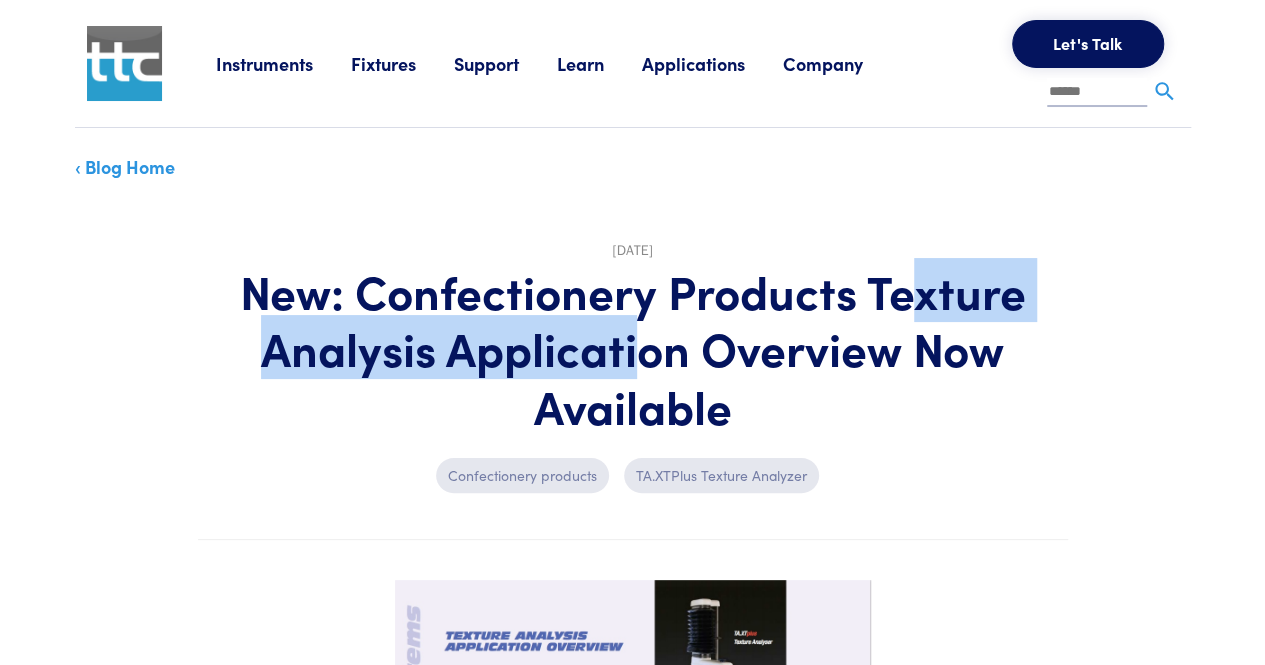drag, startPoint x: 906, startPoint y: 293, endPoint x: 633, endPoint y: 322, distance: 274.53598 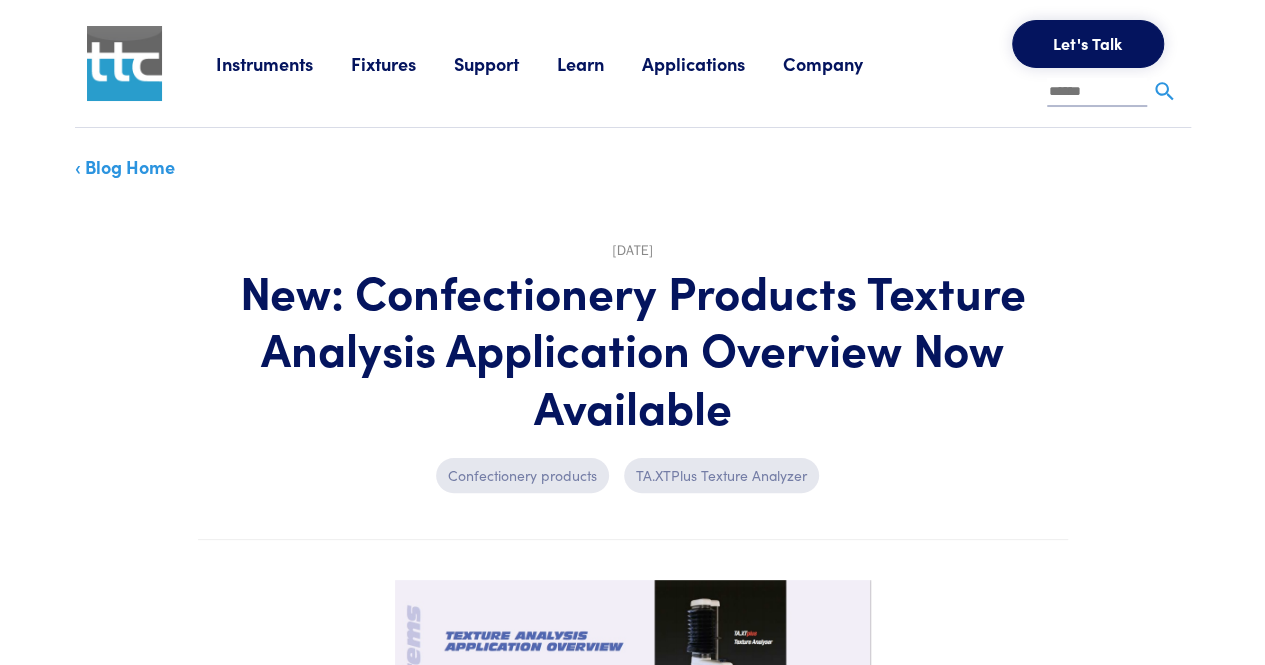 click on "New: Confectionery Products Texture Analysis Application Overview Now Available" at bounding box center [633, 348] 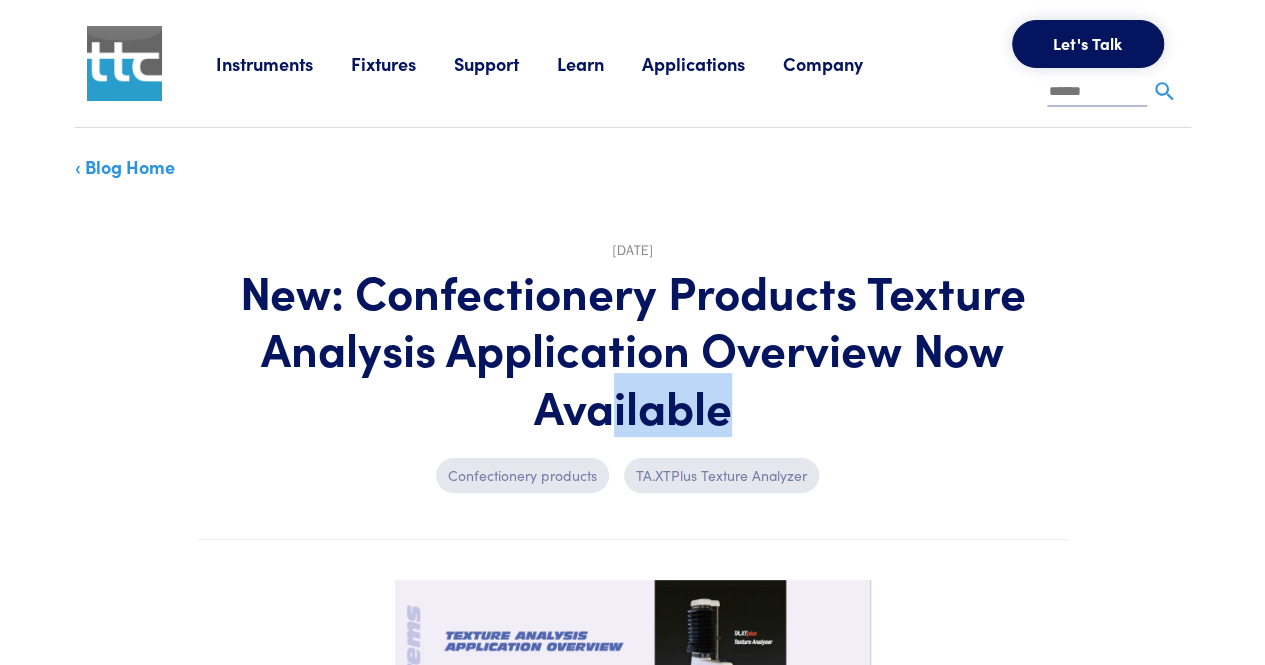 drag, startPoint x: 725, startPoint y: 404, endPoint x: 610, endPoint y: 408, distance: 115.06954 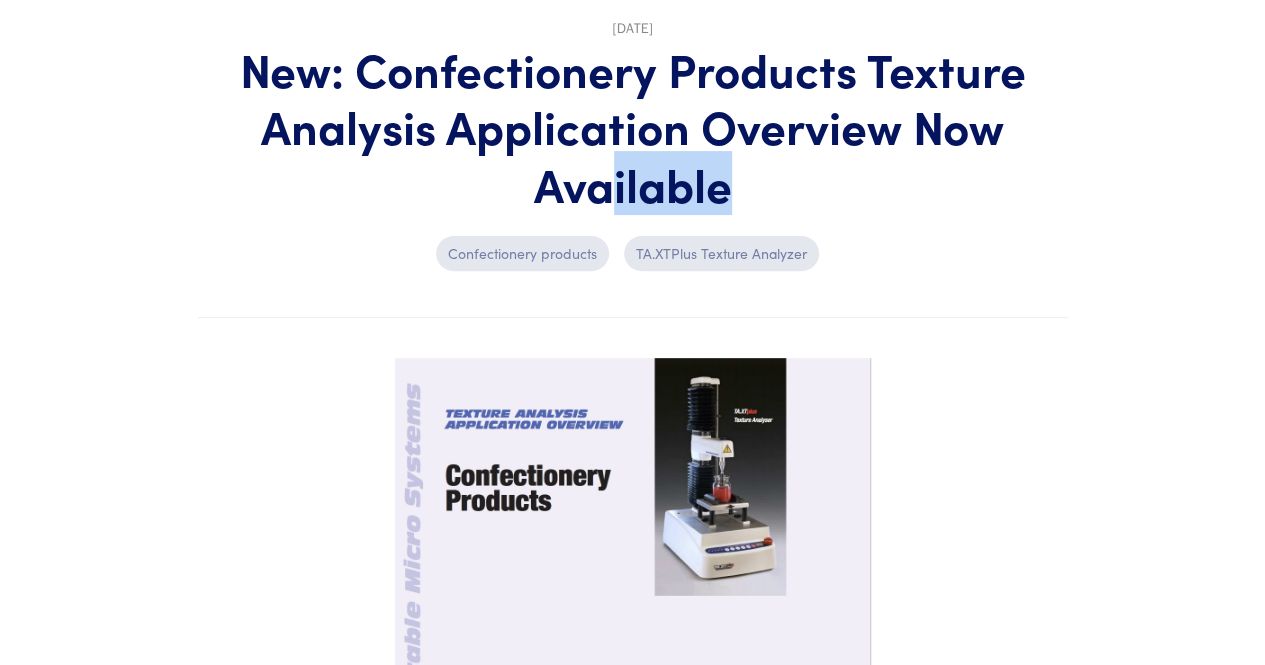 scroll, scrollTop: 333, scrollLeft: 0, axis: vertical 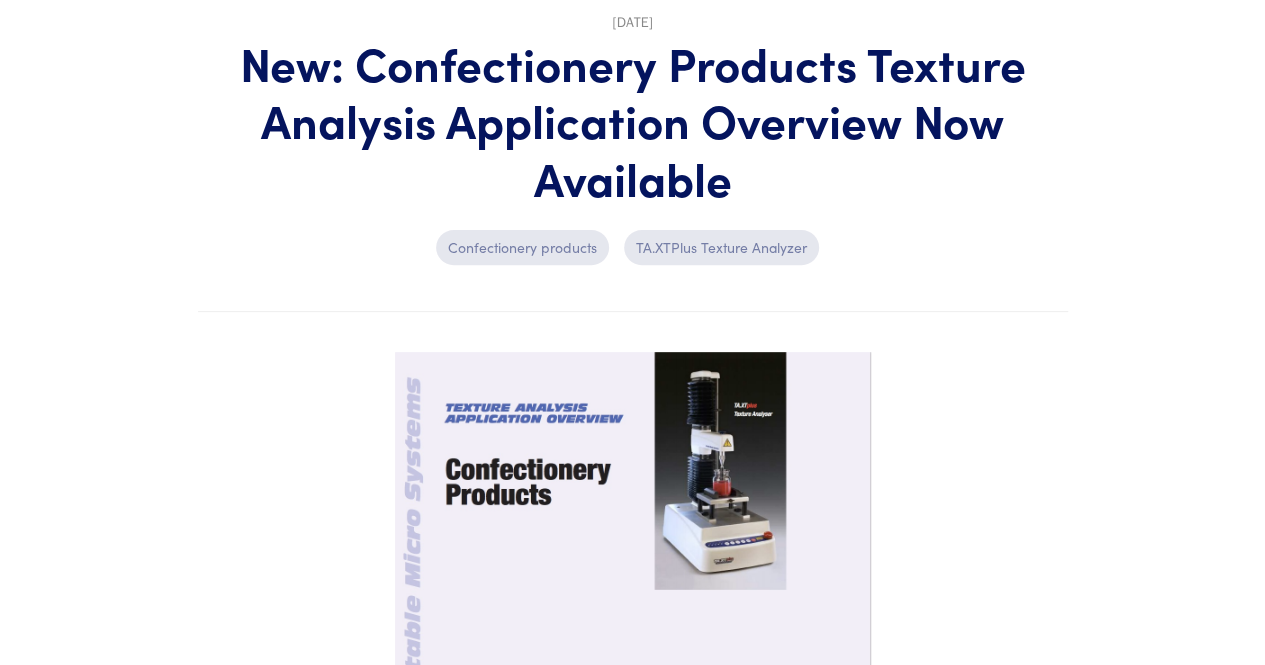 click on "Aug 1, 2012
New: Confectionery Products Texture Analysis Application Overview Now Available
Confectionery products
TA.XTPlus Texture Analyzer
We’re pleased to offer a new and comprehensive guide to the multiple applications of the  TA.XT Plus  Texture Analyzer  for confectionery products. The guide covers the following topics:
Homogenous Semi-Solids (For example: Syrups, Caramel, Fondants and Fillings, Chocolate Spread, Icings, Glazes)
Non-Homogenous Semi-Solids (For example: Jams, preserves, jellies)
Homogenous Plastic Solids (For example: Fudge, Toffee, Marzipan, Bubble Gum, Chocolate, Fondant)
Multiparticle and Non-Homogenous Products (For example: Muesli Bars, Nougat)
Multi-Phase Confectionery
Films and Coatings" at bounding box center (633, 722) 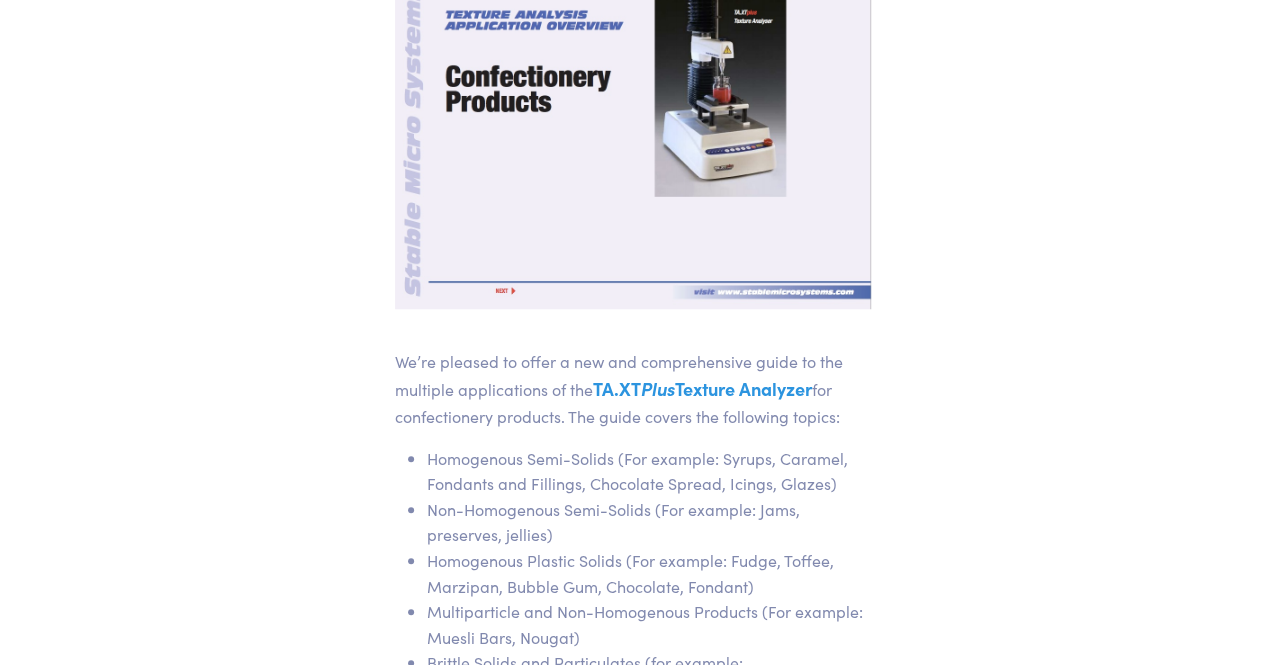 scroll, scrollTop: 672, scrollLeft: 0, axis: vertical 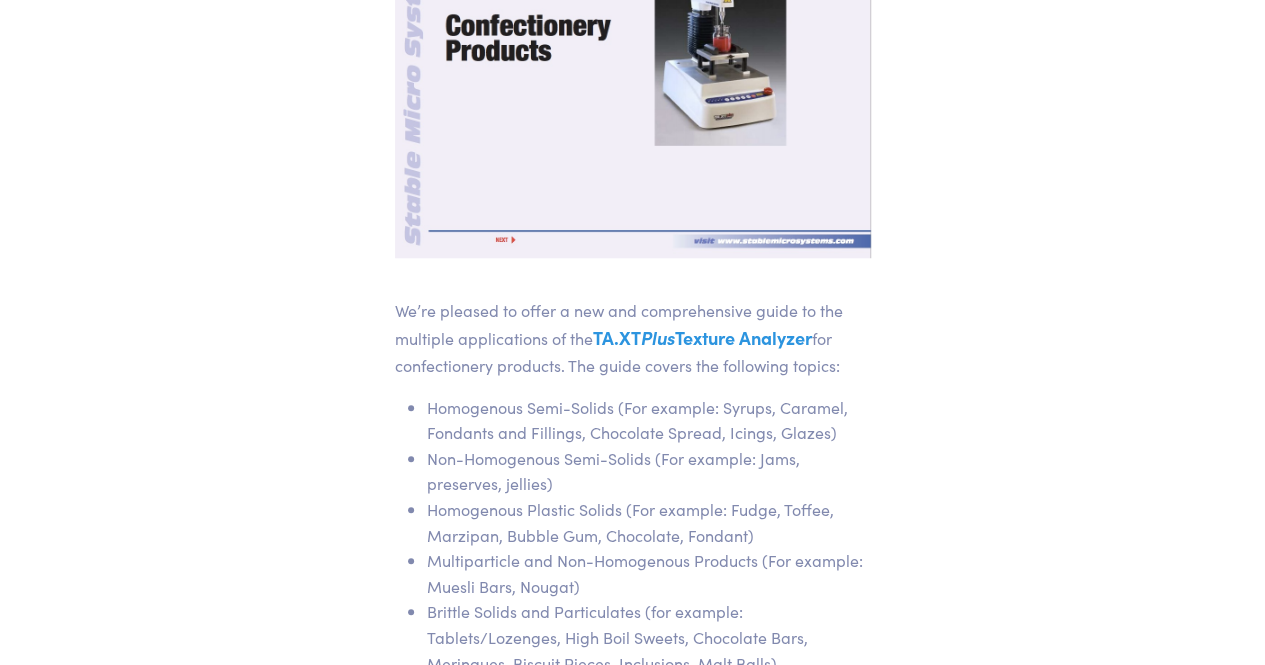 click on "Plus" at bounding box center [658, 337] 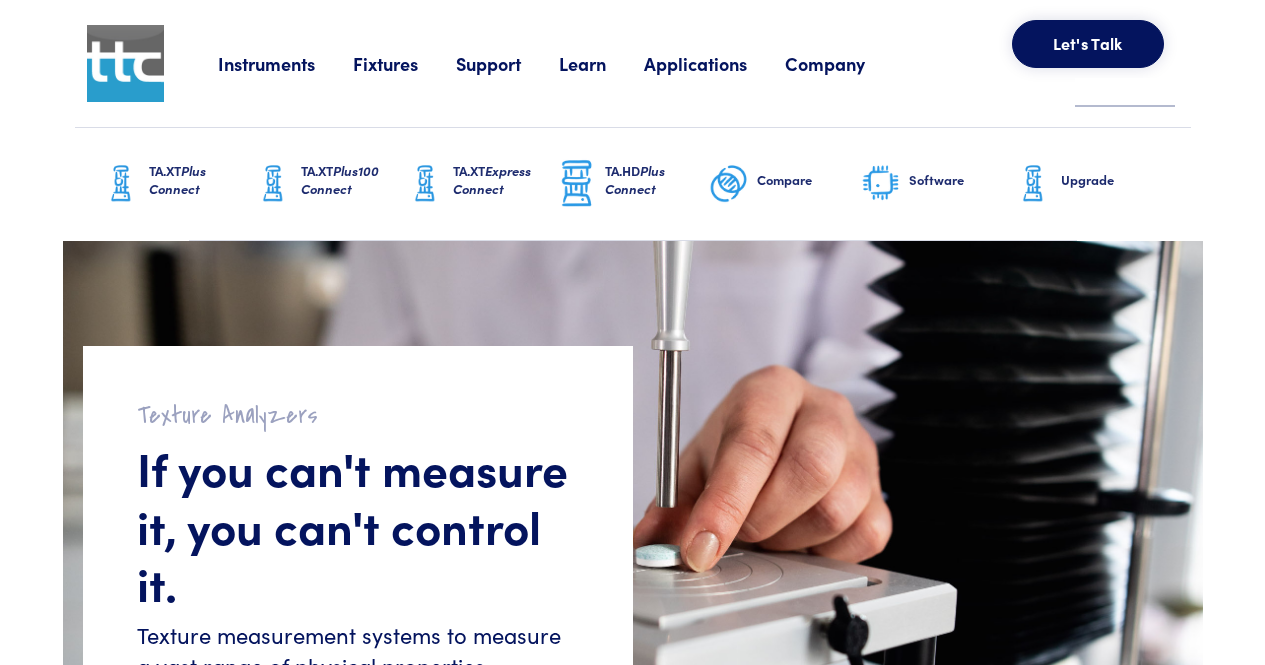 scroll, scrollTop: 0, scrollLeft: 0, axis: both 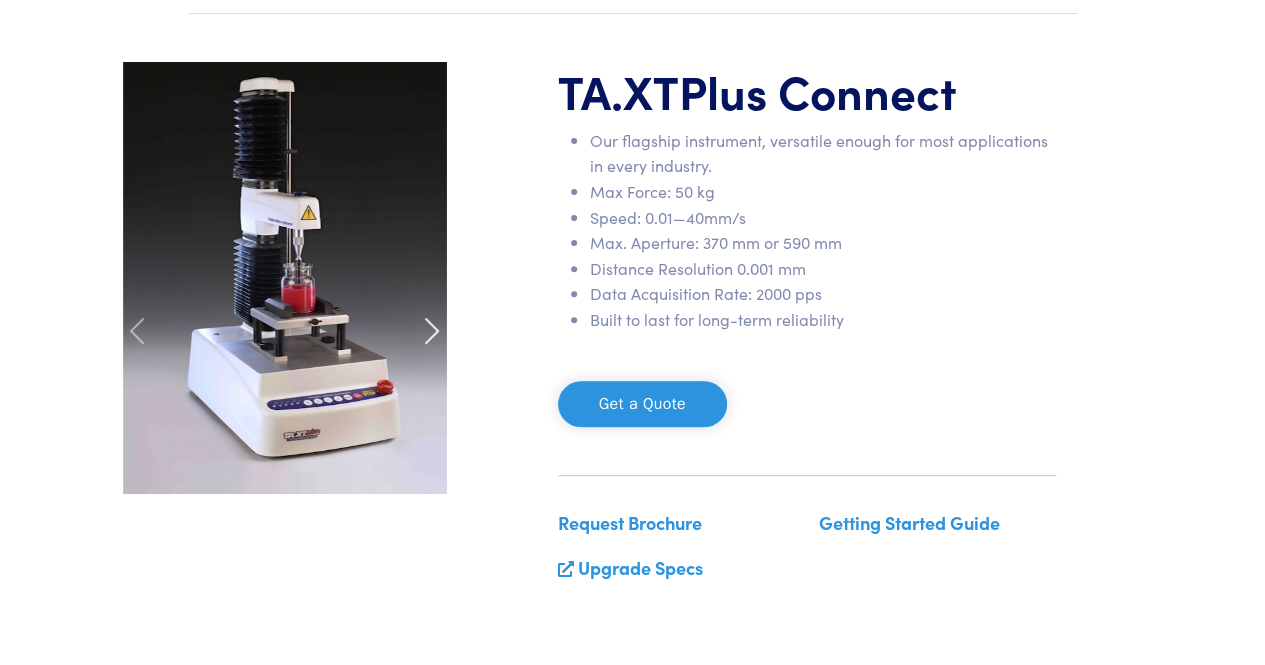 click at bounding box center (432, 331) 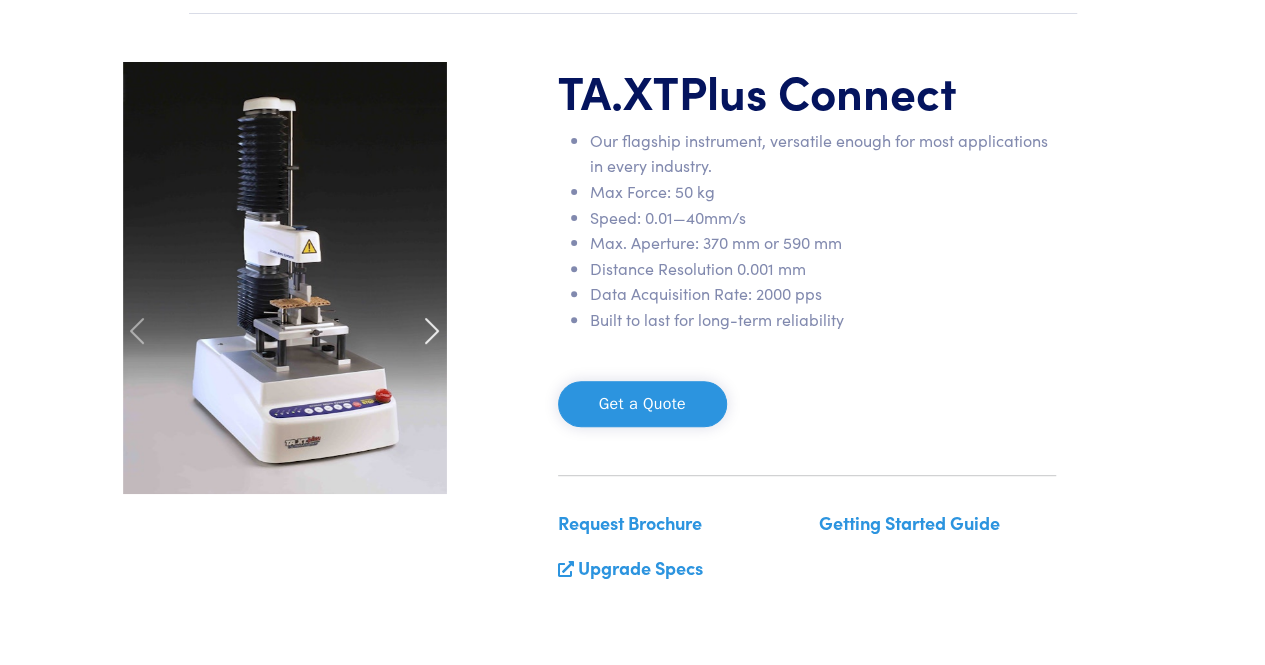 click at bounding box center [432, 331] 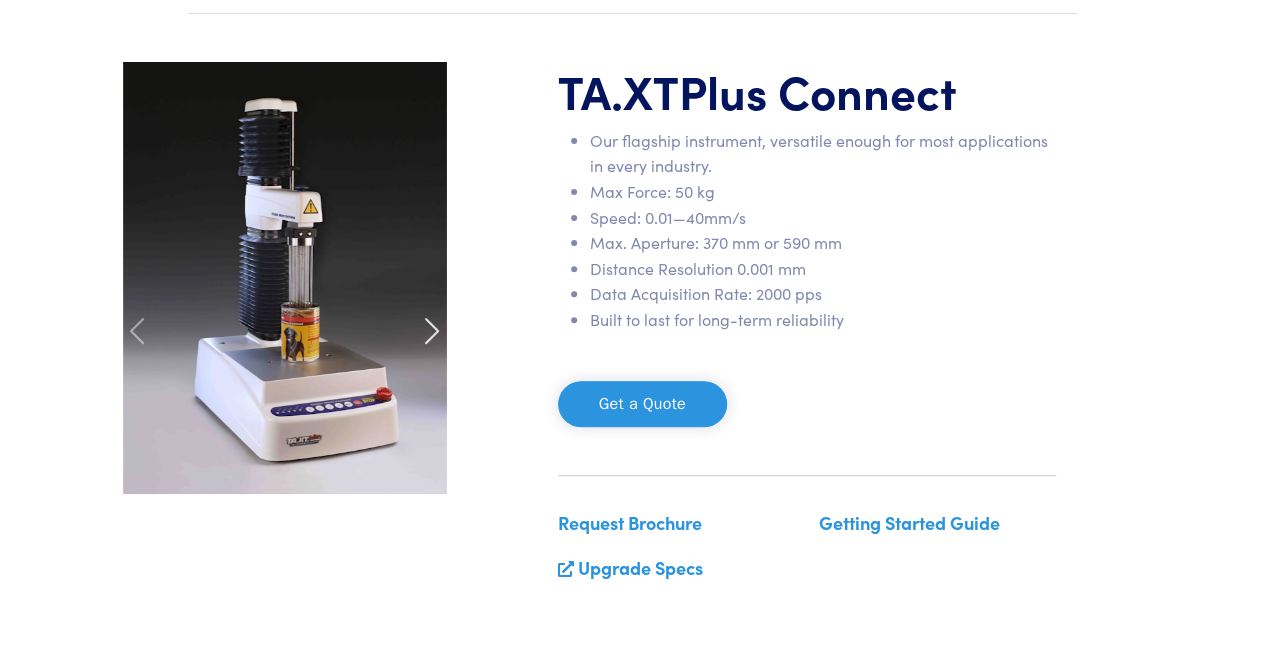 click at bounding box center [432, 331] 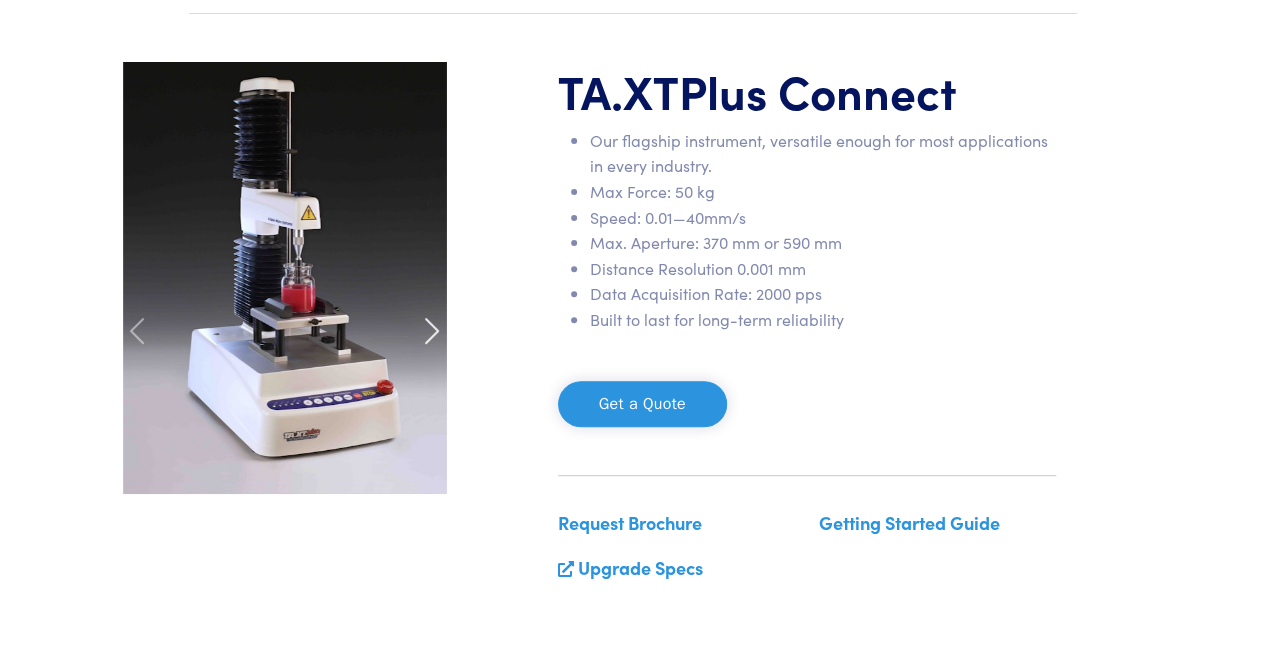 click at bounding box center (432, 331) 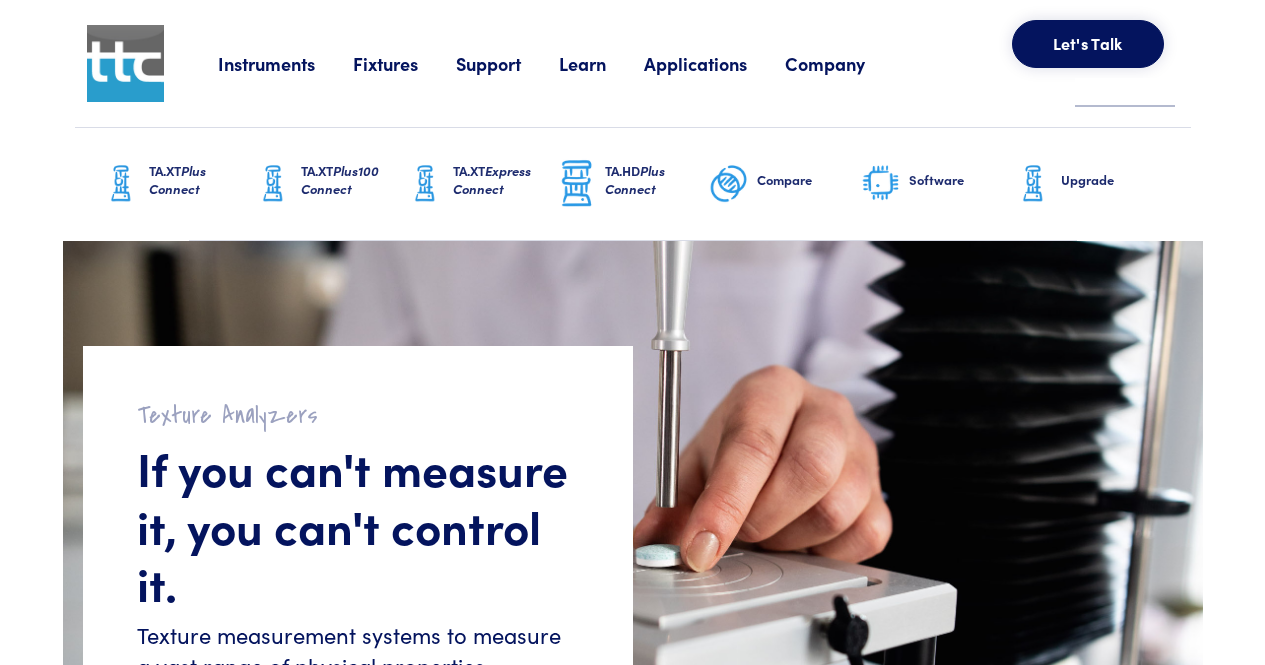 scroll, scrollTop: 1020, scrollLeft: 0, axis: vertical 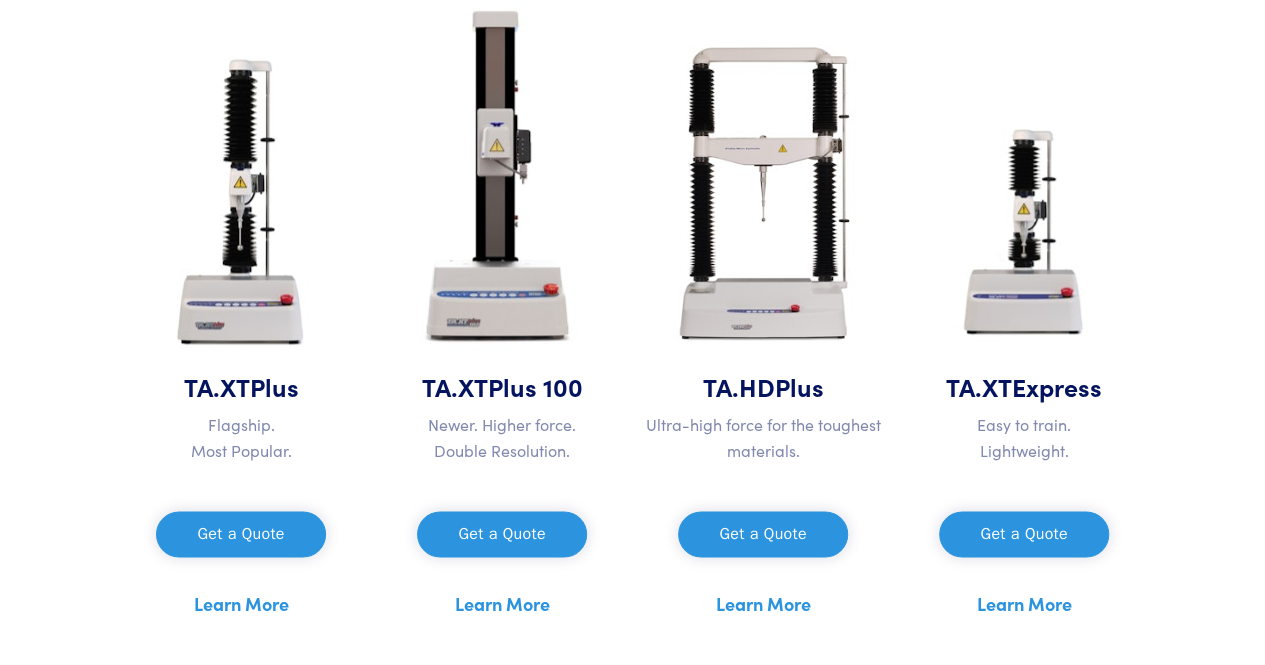 click on "Learn More" at bounding box center (502, 604) 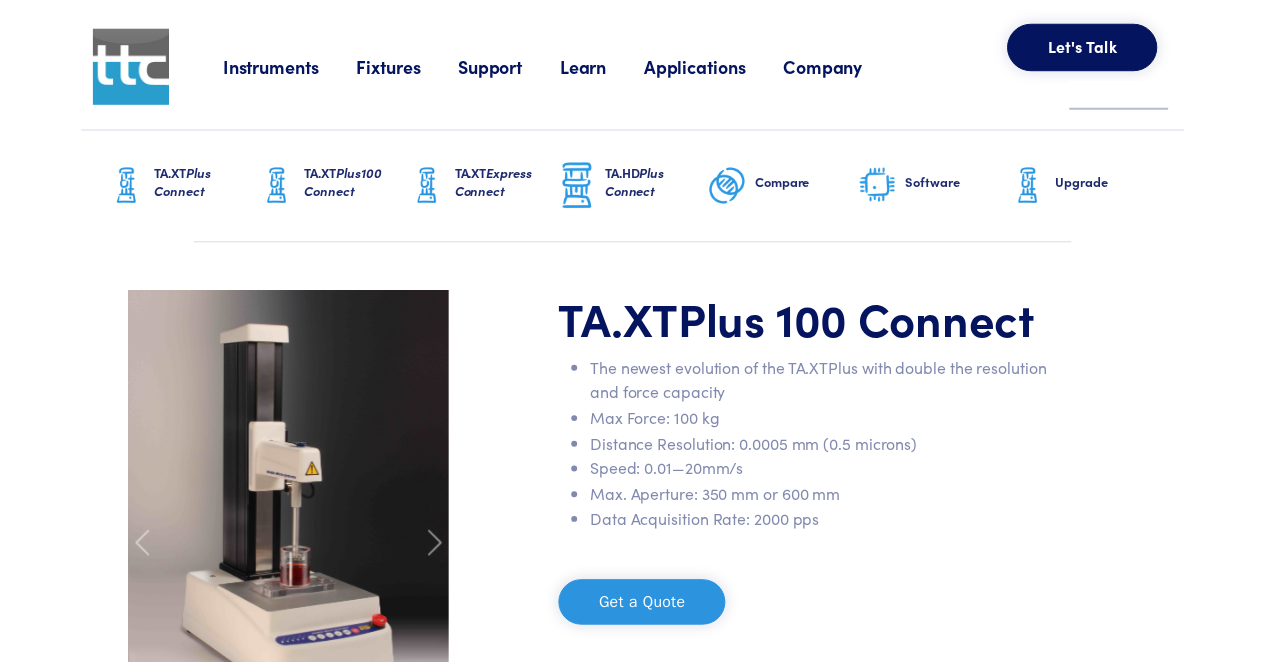 scroll, scrollTop: 0, scrollLeft: 0, axis: both 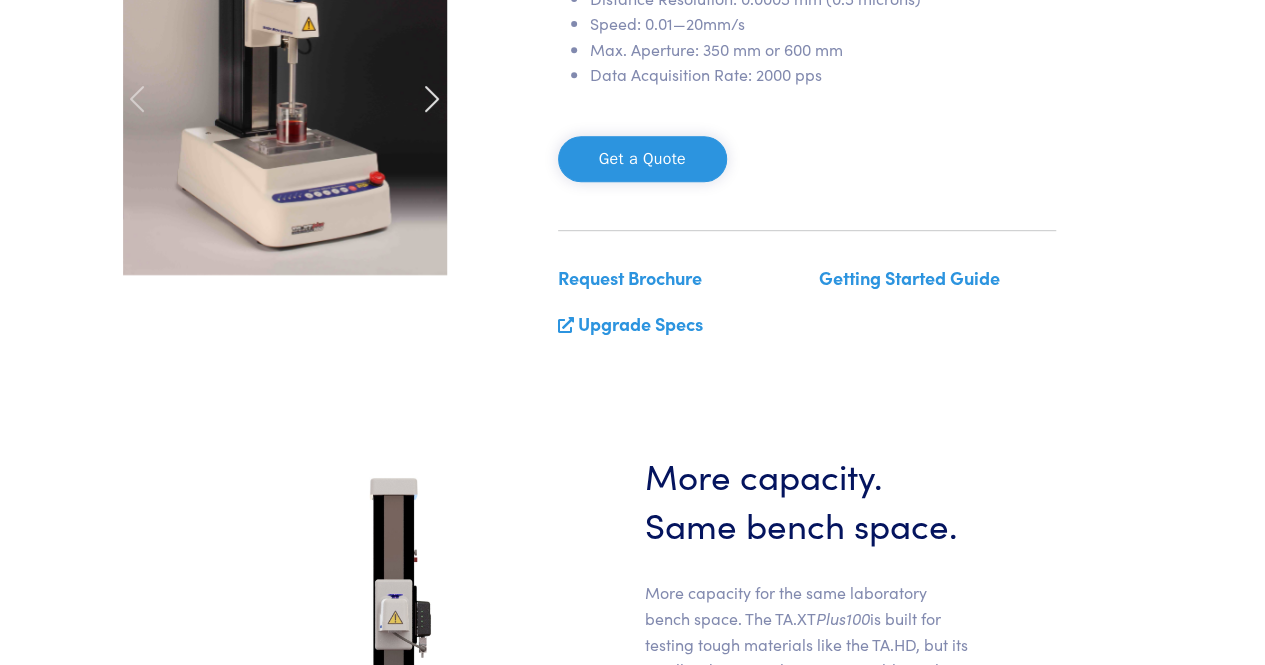 click at bounding box center [432, 99] 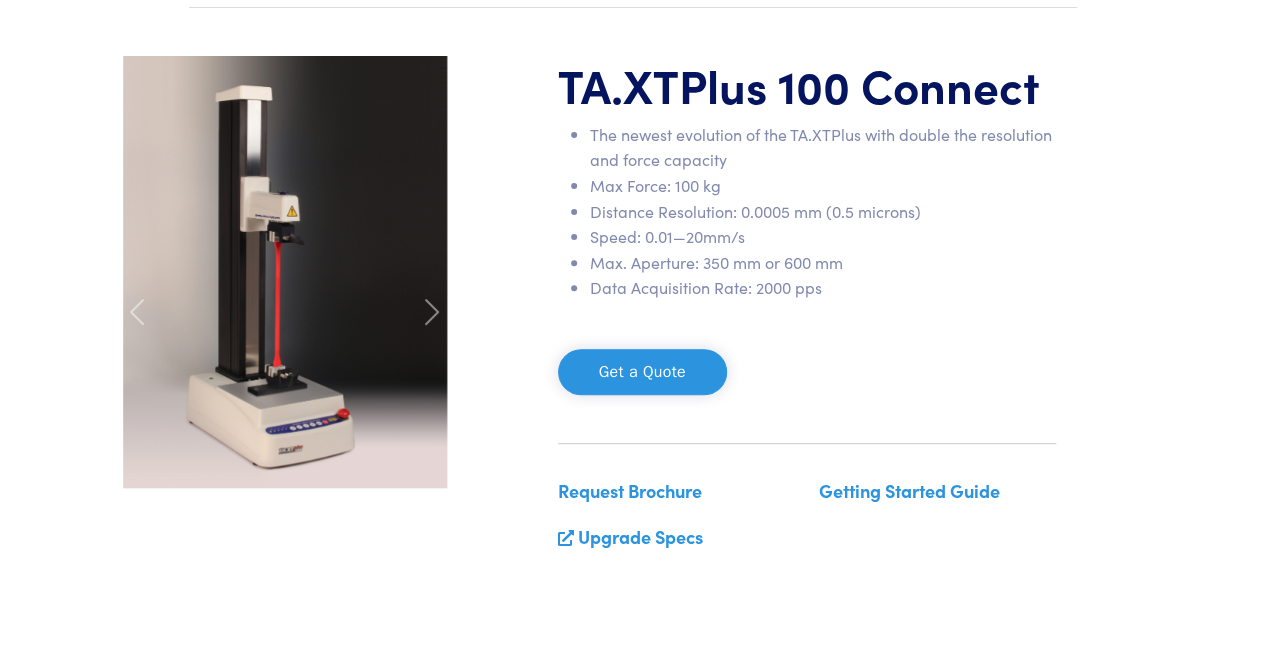 scroll, scrollTop: 216, scrollLeft: 0, axis: vertical 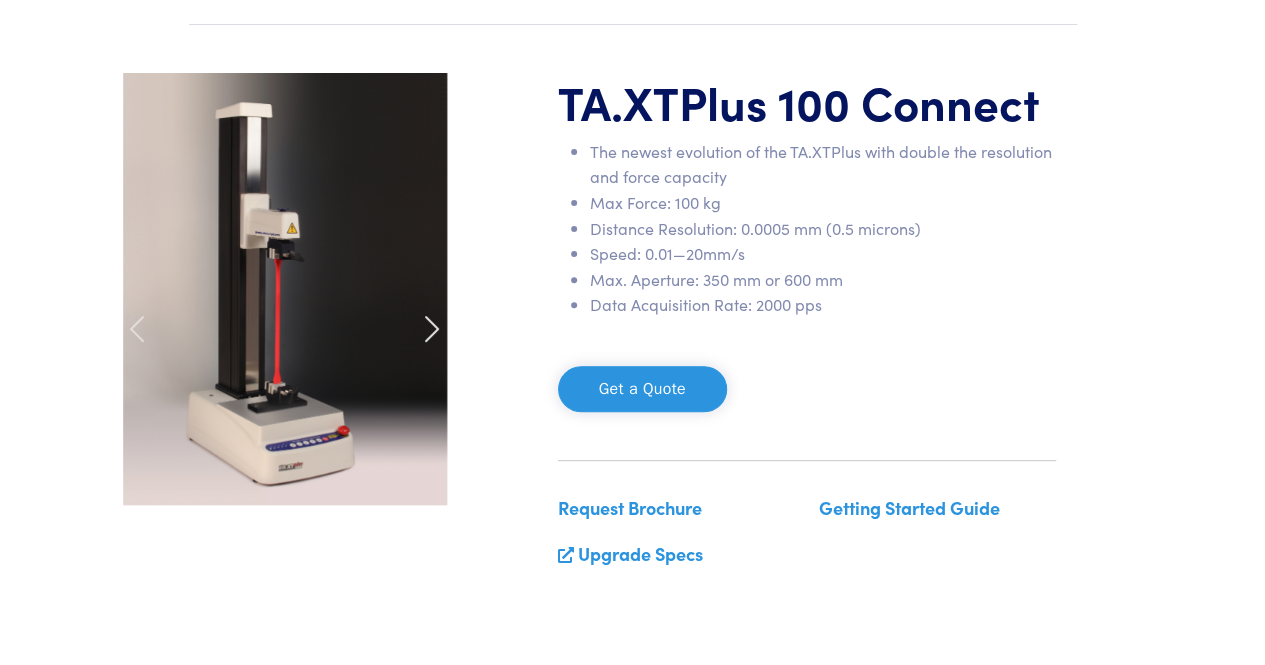 click at bounding box center [432, 329] 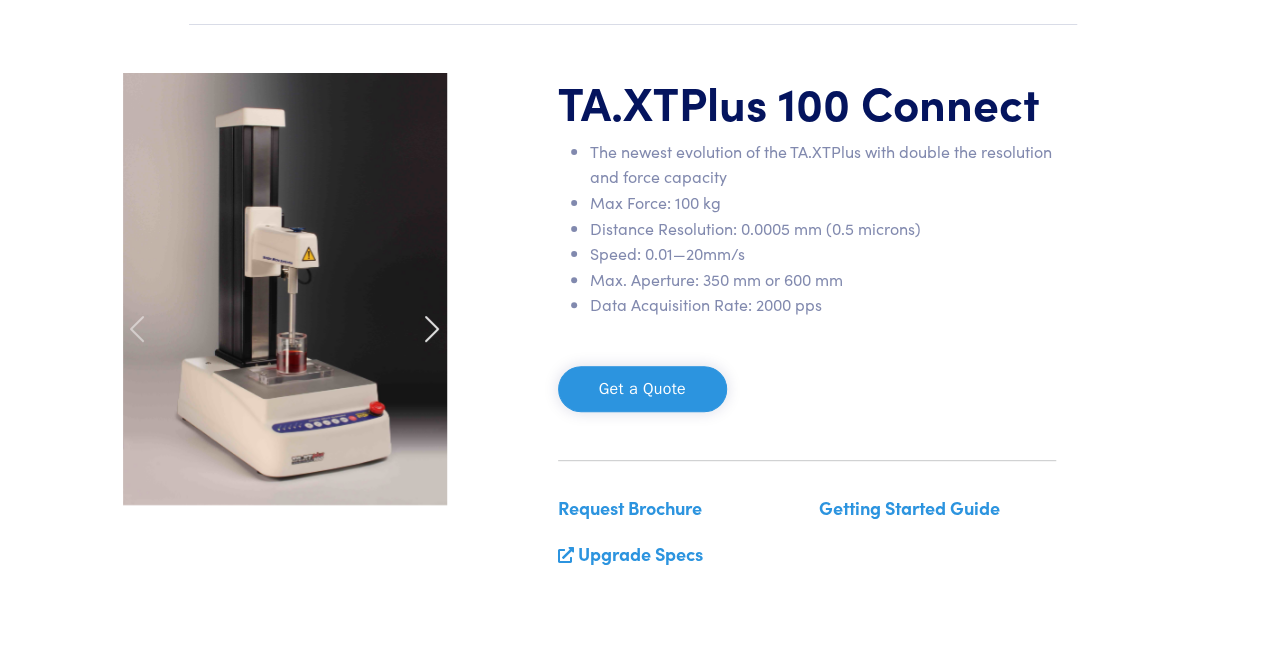 click at bounding box center (432, 329) 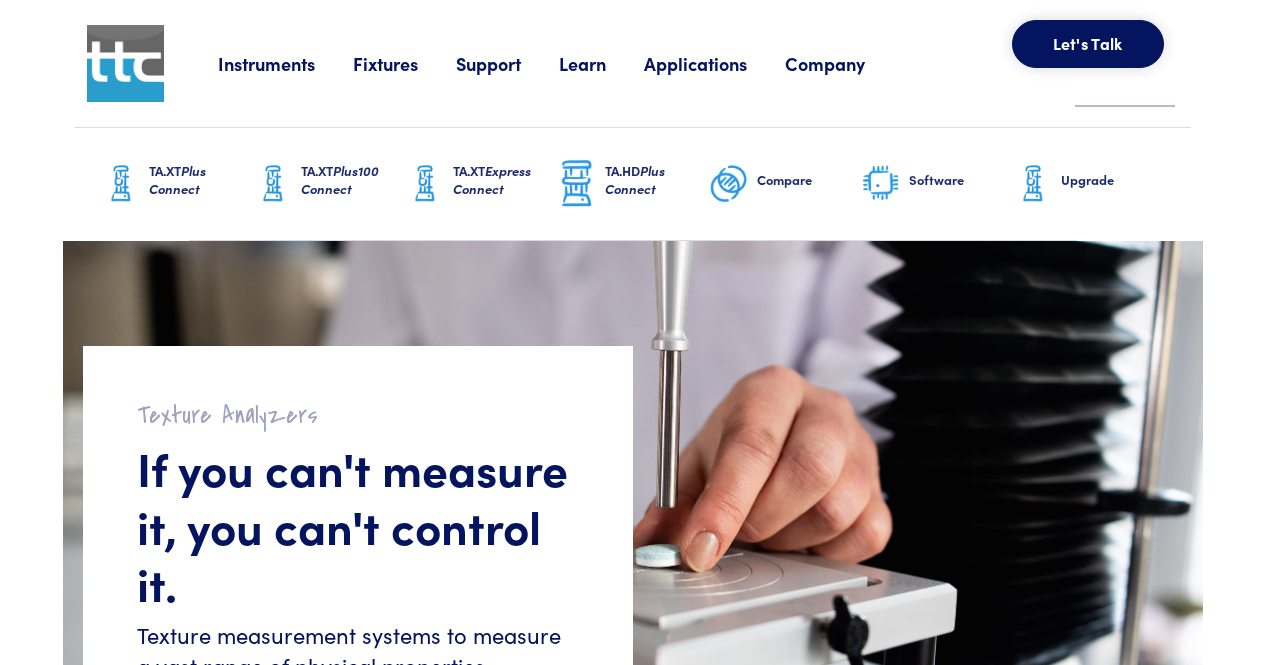 scroll, scrollTop: 1020, scrollLeft: 0, axis: vertical 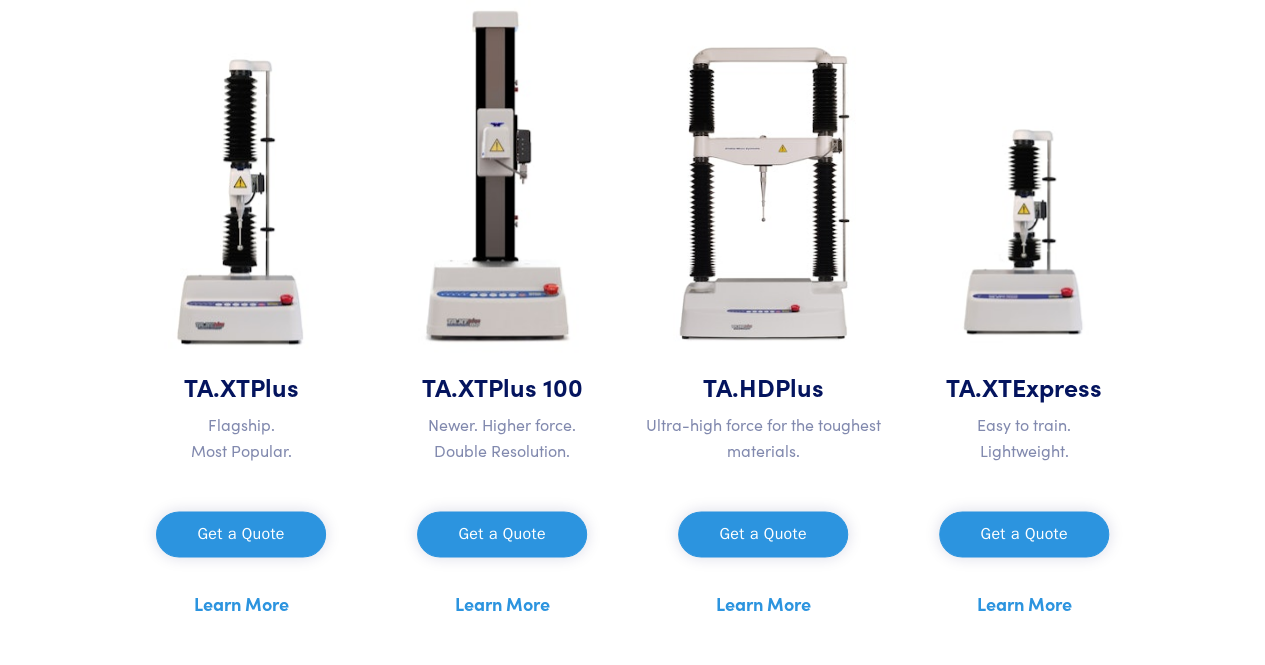 click on "Get a Quote" at bounding box center [1023, 534] 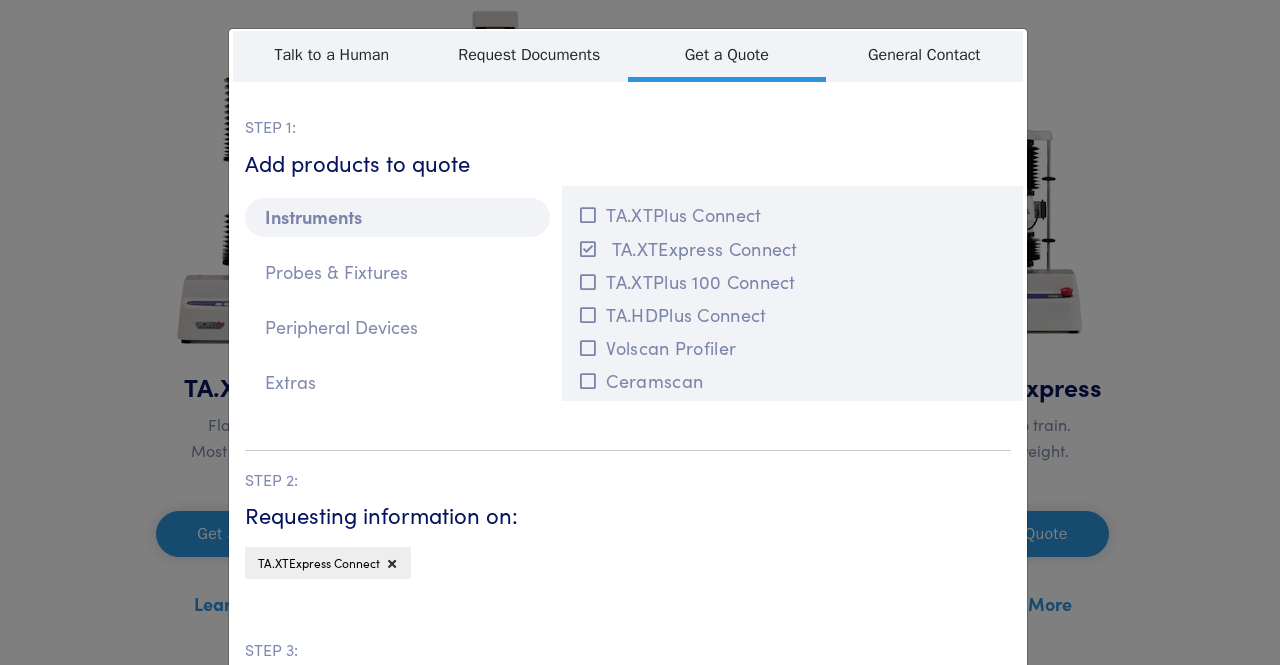 click on "**********" at bounding box center (640, 332) 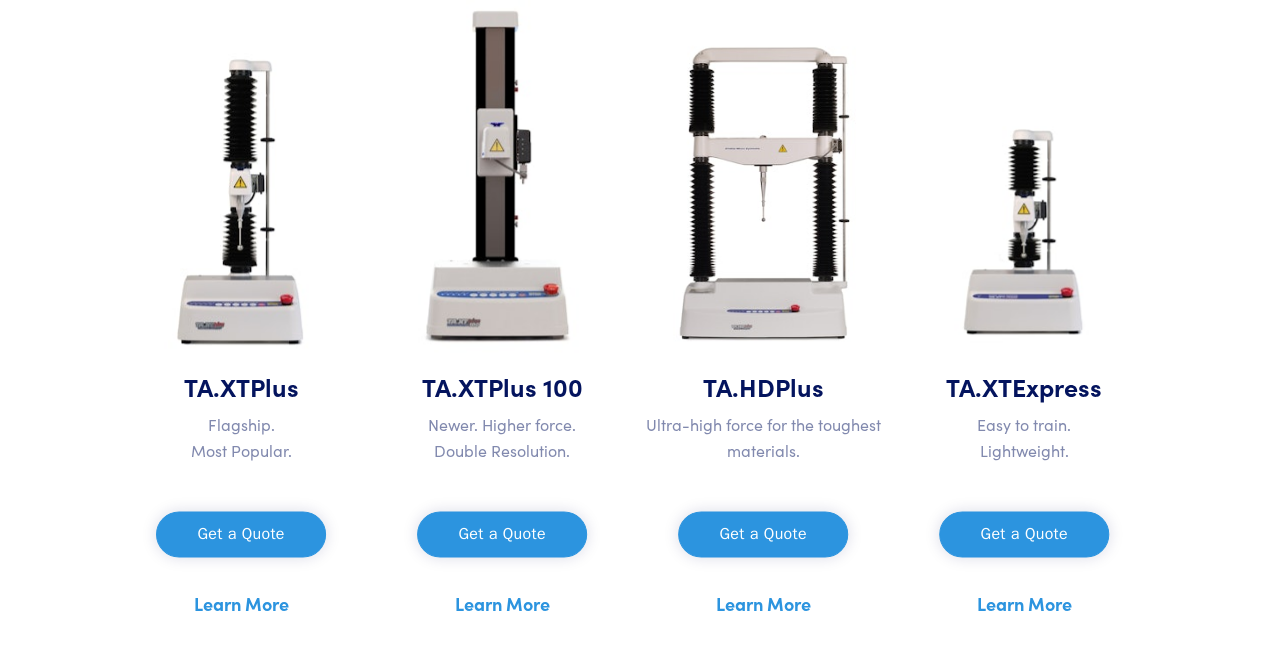 click on "Get a Quote" at bounding box center [1023, 534] 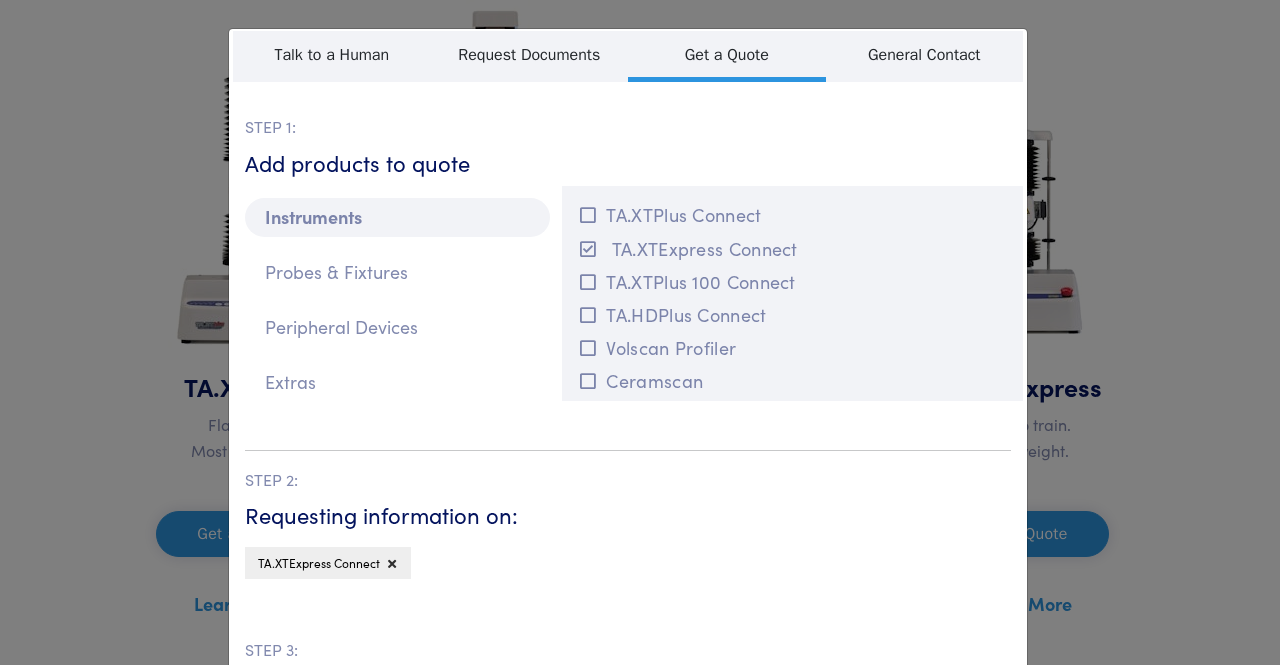 click on "**********" at bounding box center (640, 332) 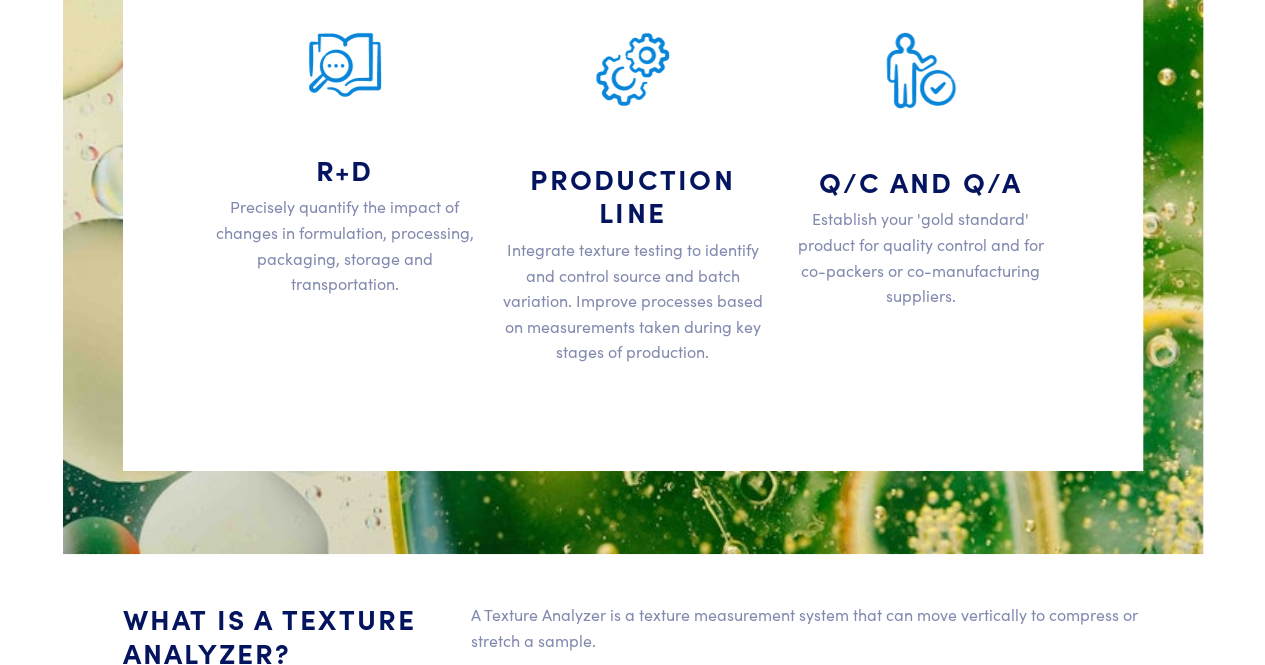 scroll, scrollTop: 3494, scrollLeft: 0, axis: vertical 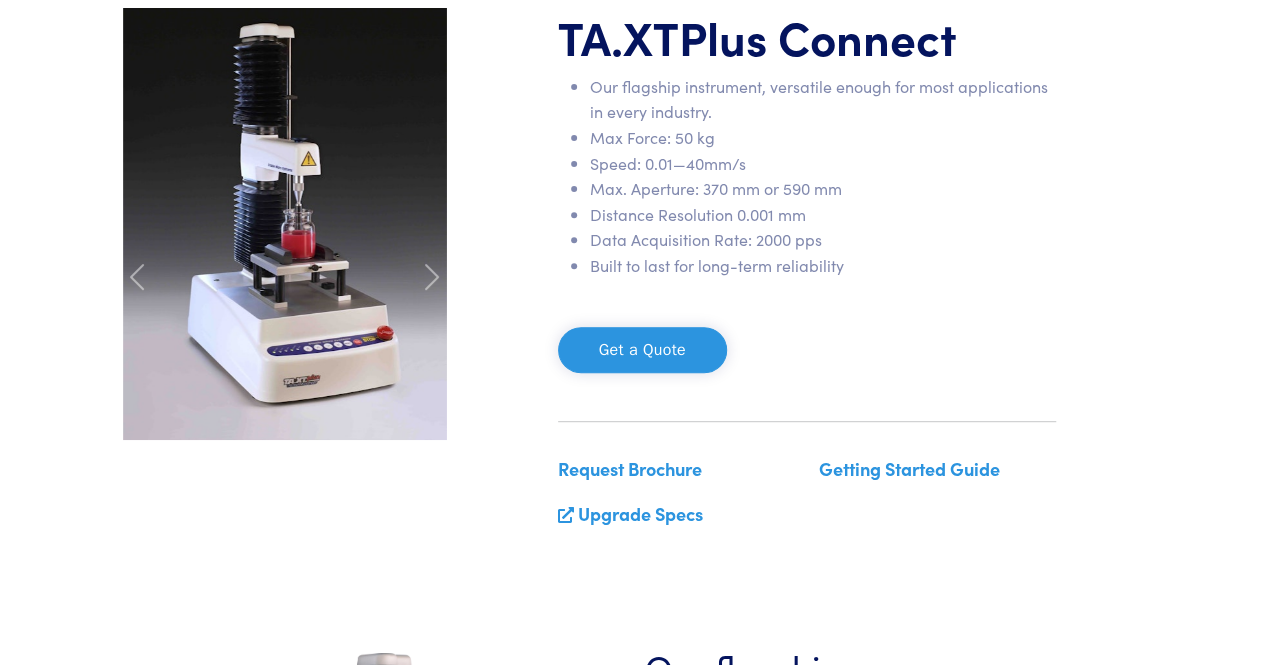 click on "Get a Quote" at bounding box center (642, 350) 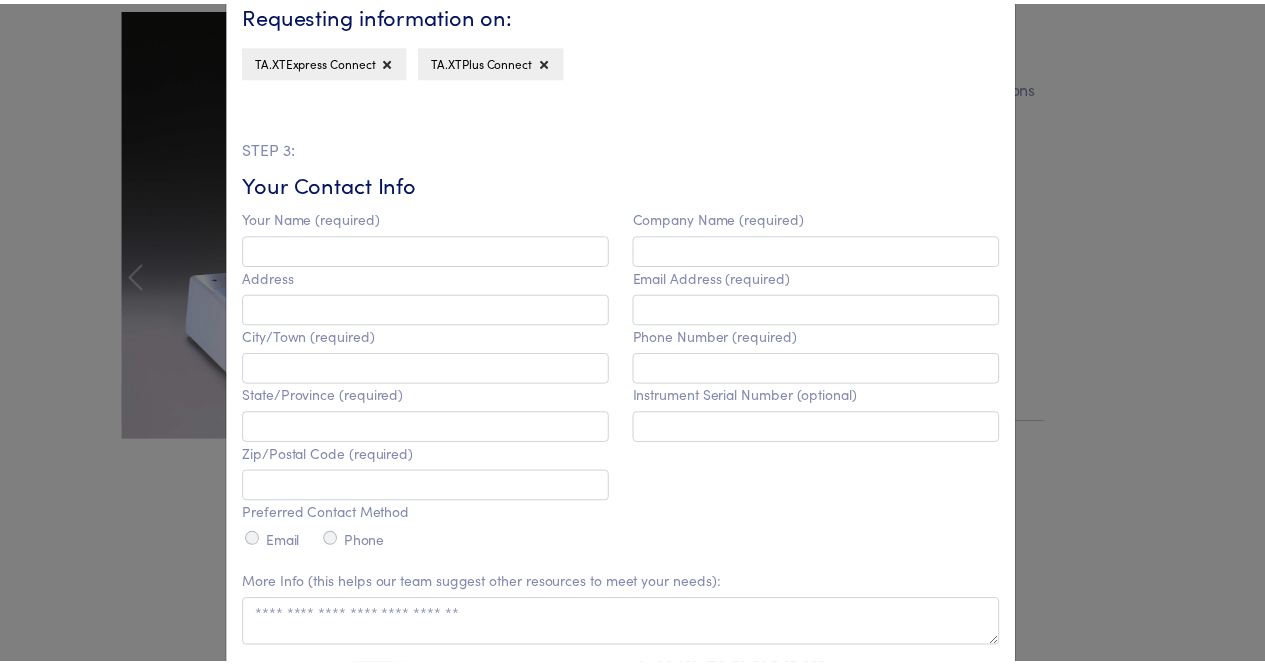 scroll, scrollTop: 588, scrollLeft: 0, axis: vertical 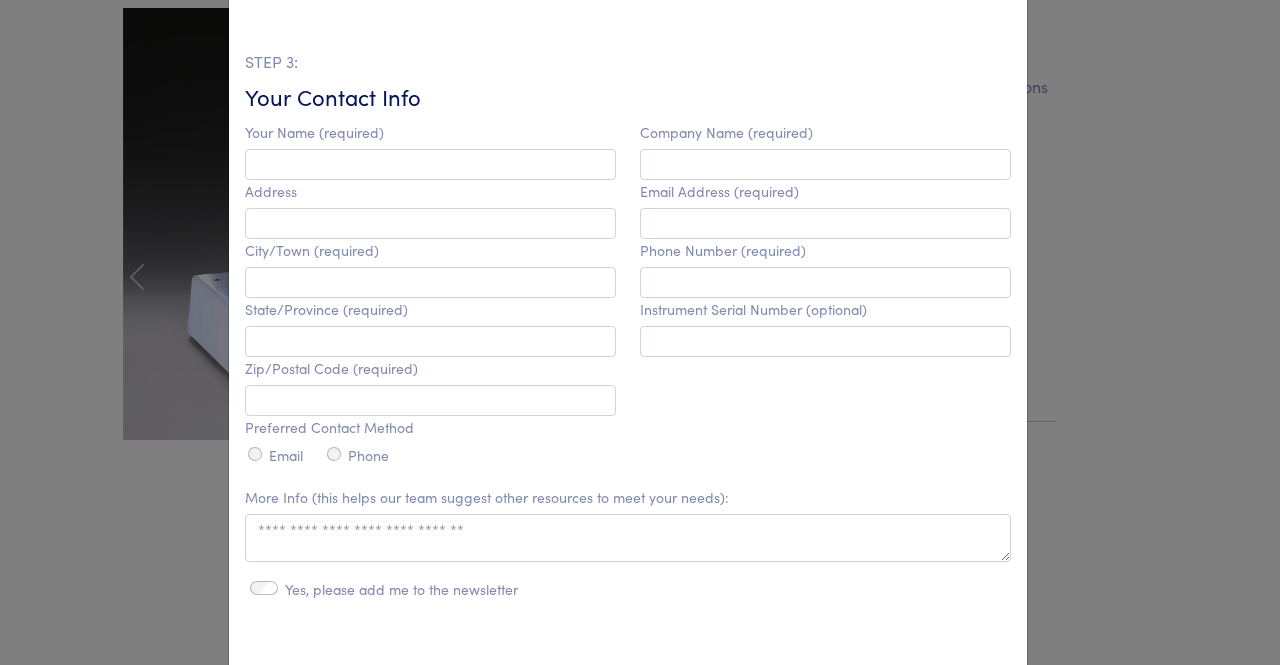click on "**********" at bounding box center [640, 332] 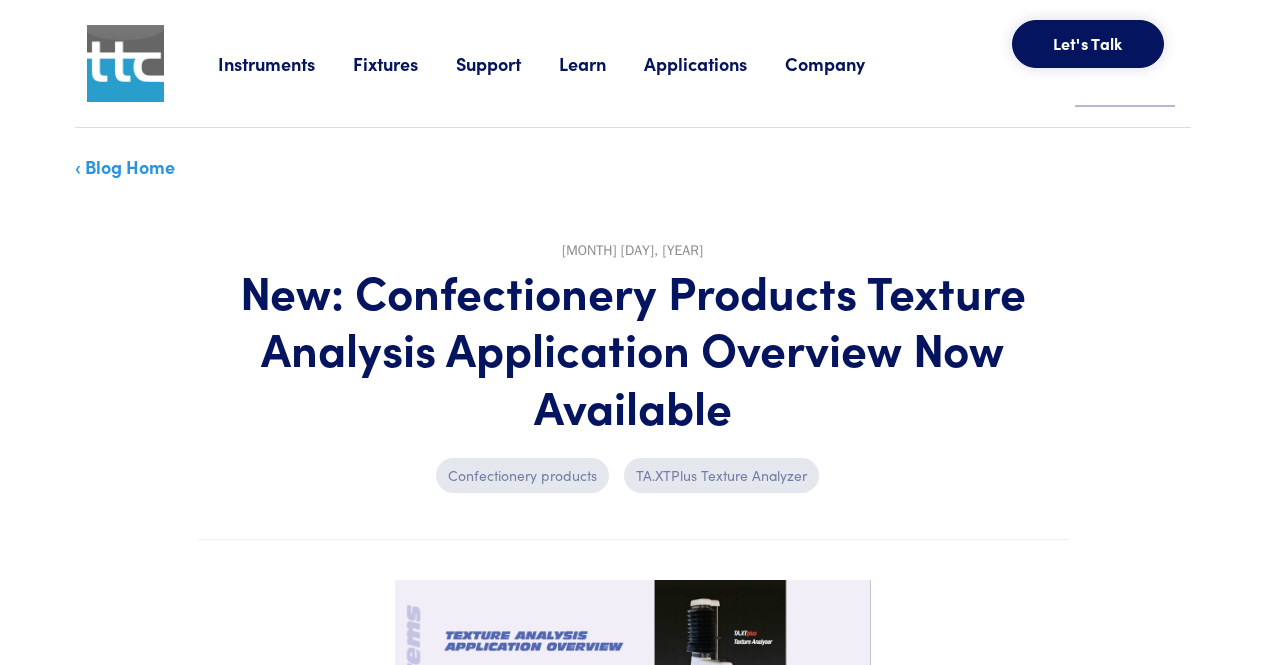 scroll, scrollTop: 672, scrollLeft: 0, axis: vertical 